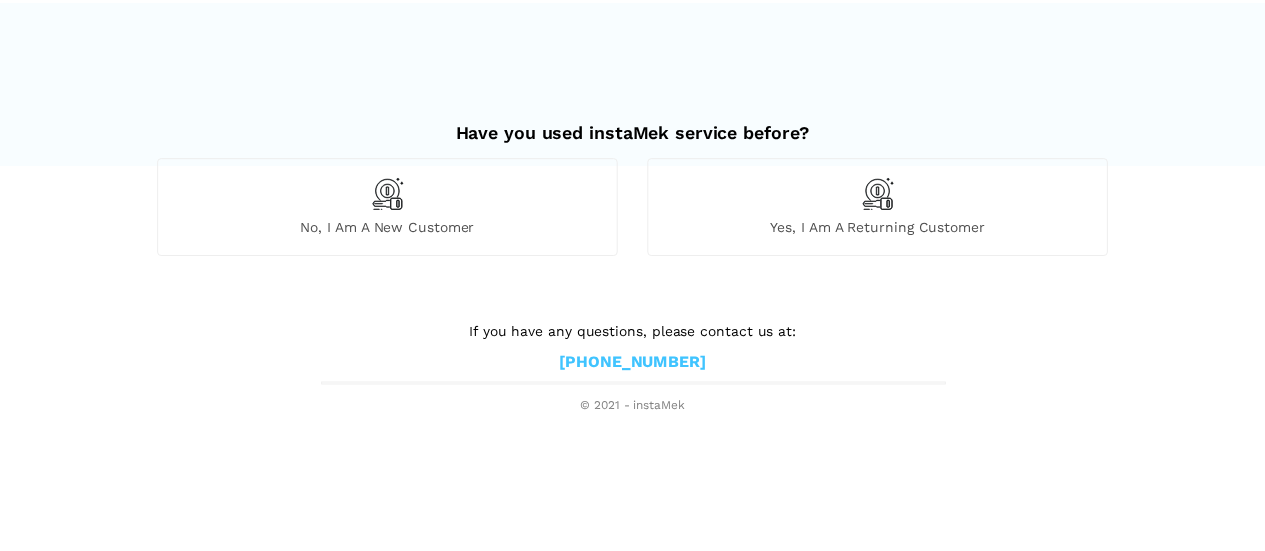 scroll, scrollTop: 0, scrollLeft: 0, axis: both 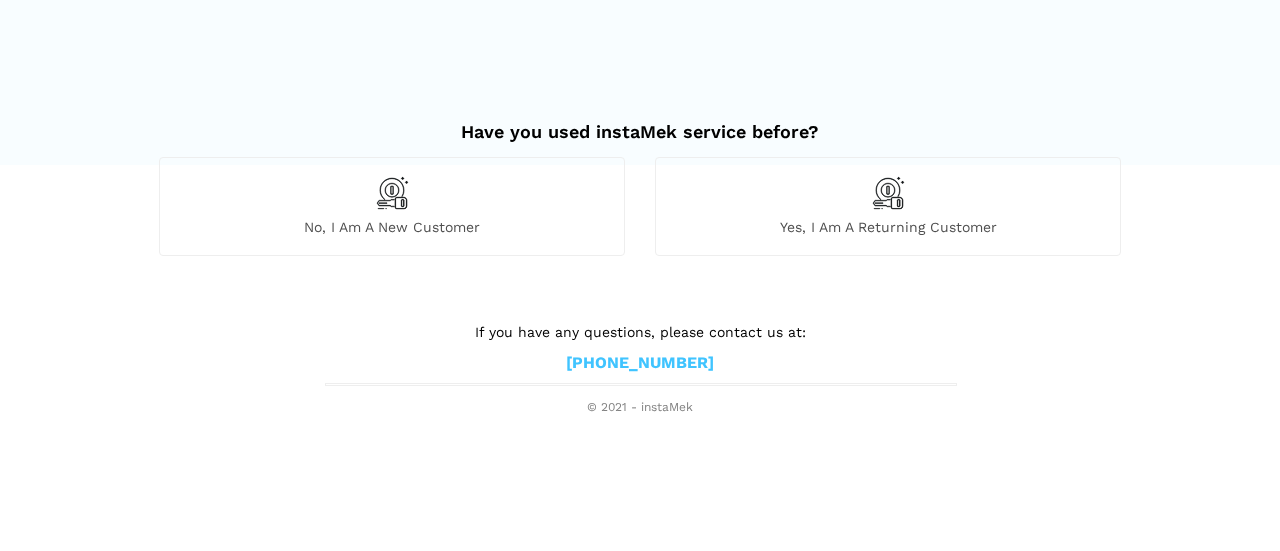 click at bounding box center (392, 193) 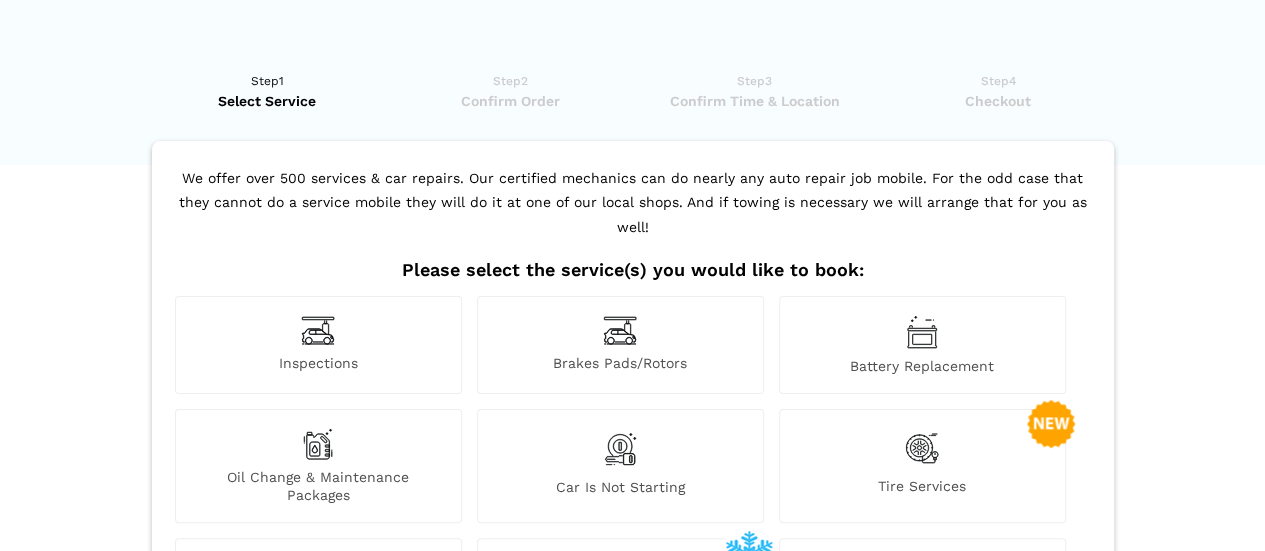 click on "Inspections" at bounding box center [318, 345] 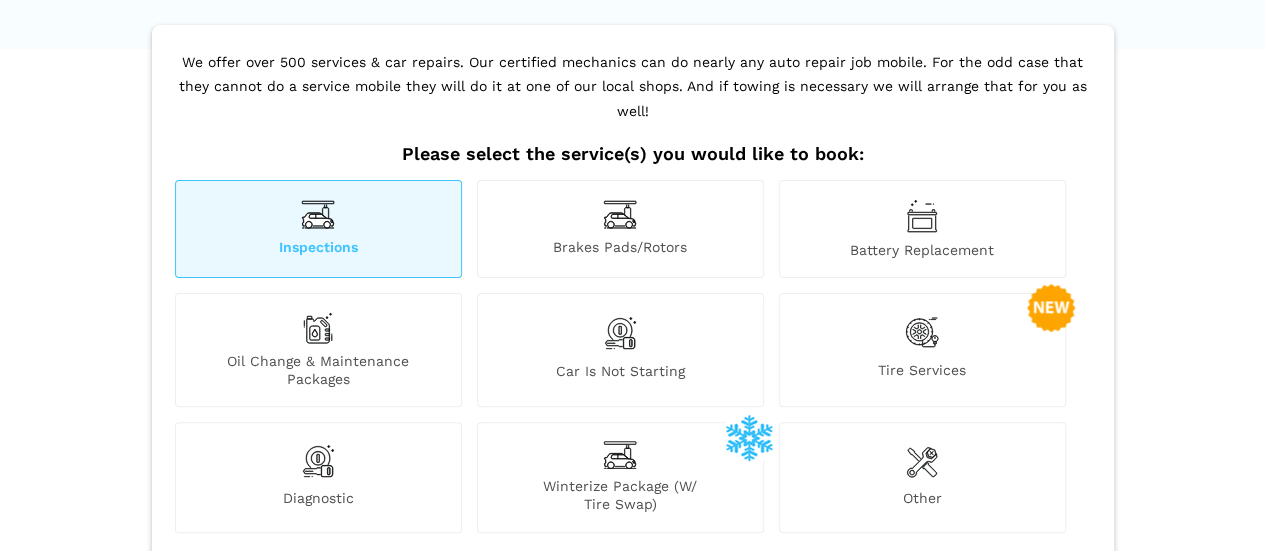 scroll, scrollTop: 300, scrollLeft: 0, axis: vertical 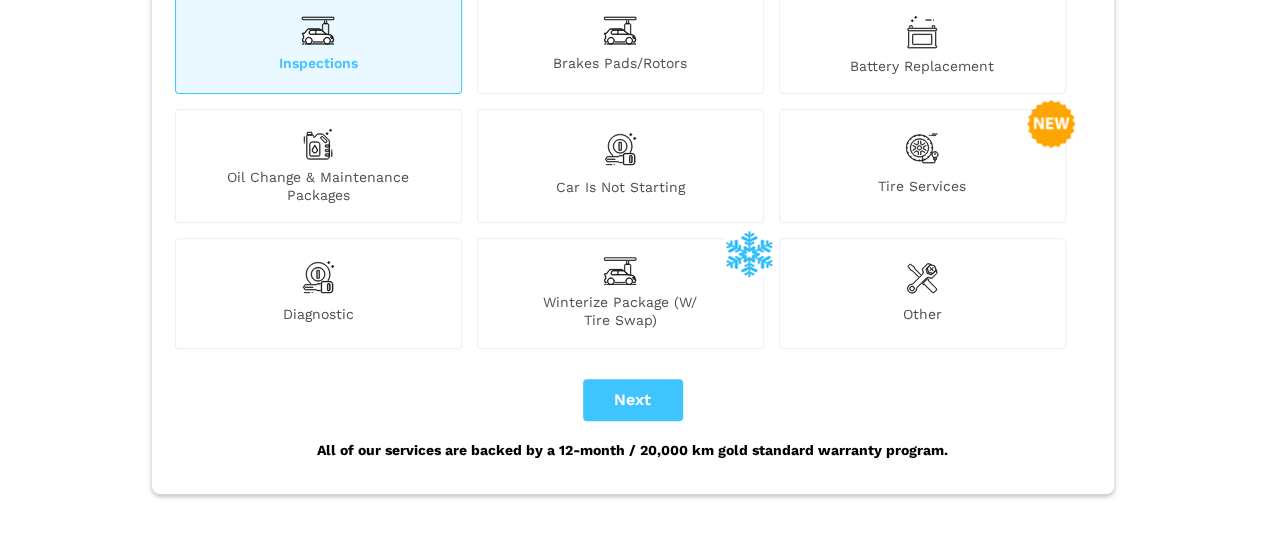 click at bounding box center (318, 277) 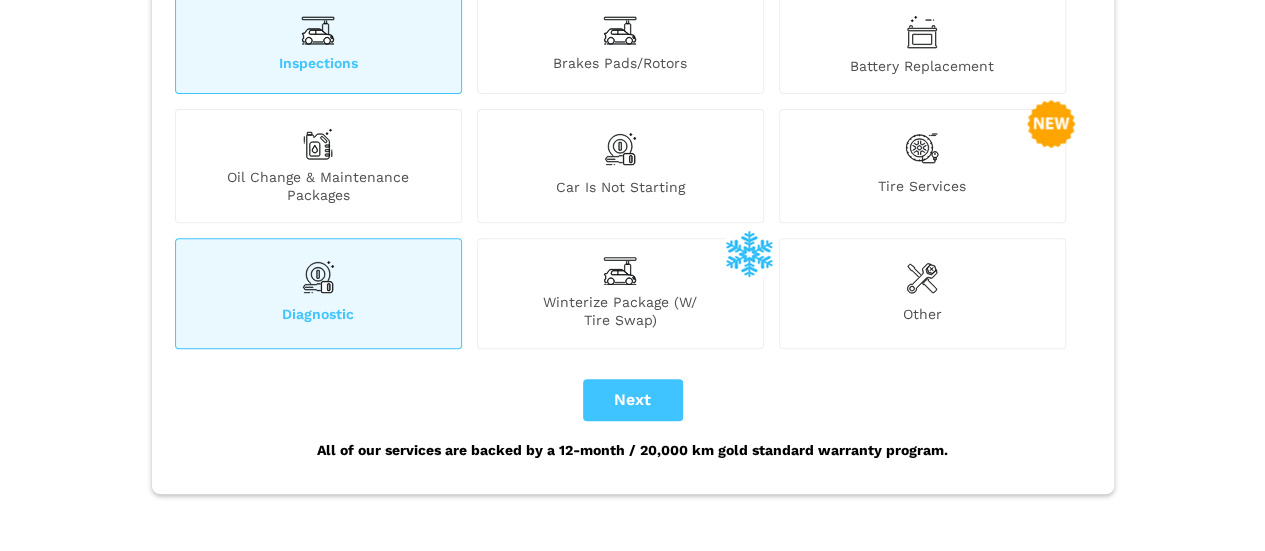click at bounding box center [318, 277] 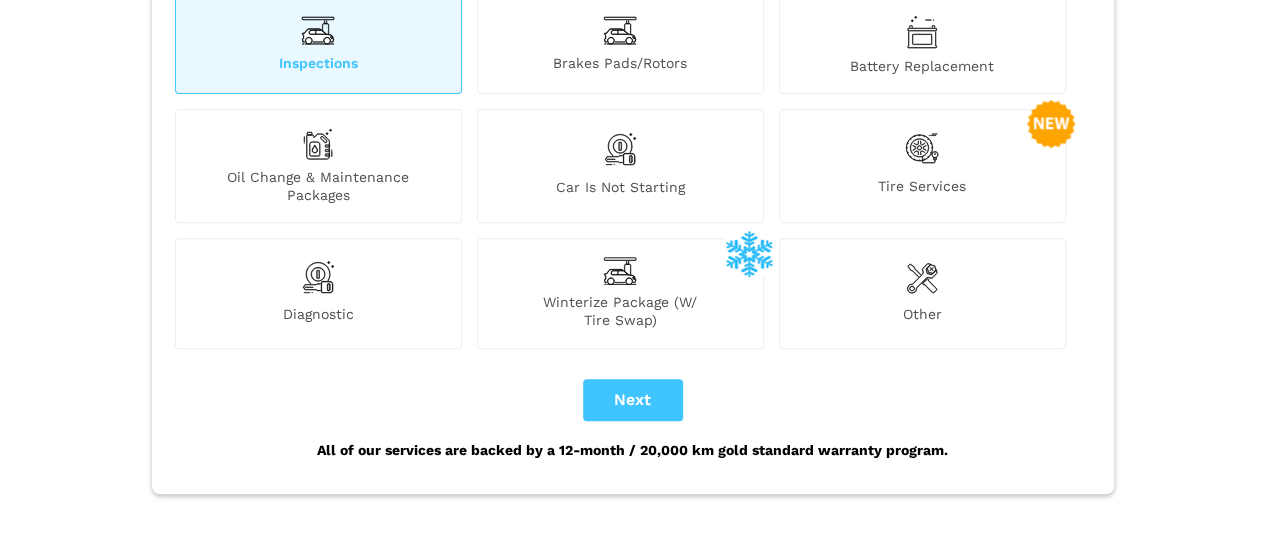 click on "Other" at bounding box center [922, 293] 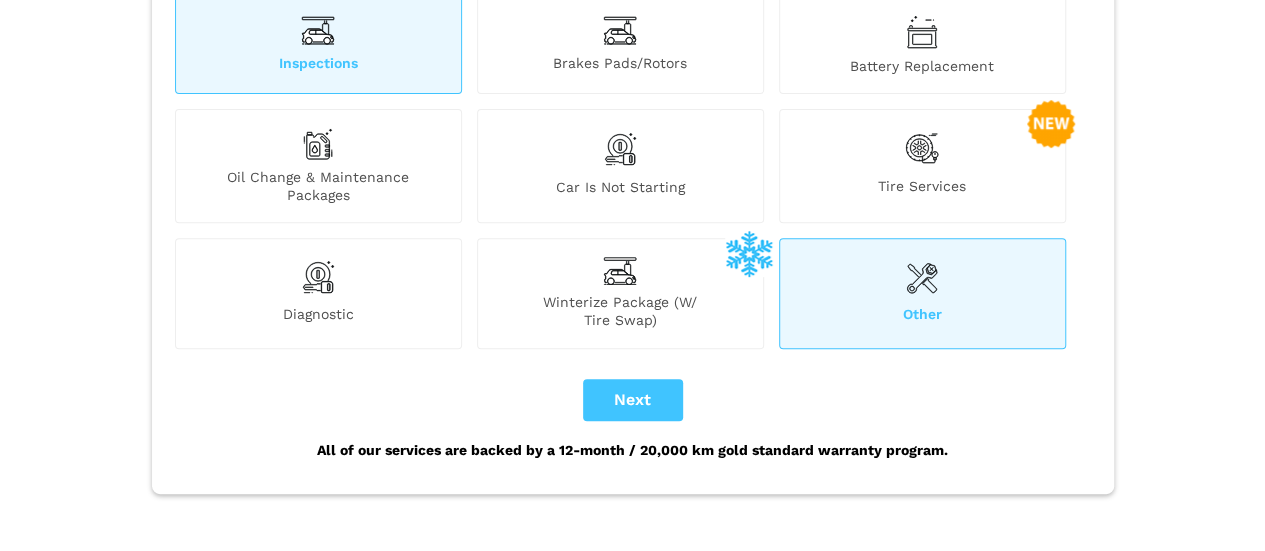 click on "Other" at bounding box center (922, 293) 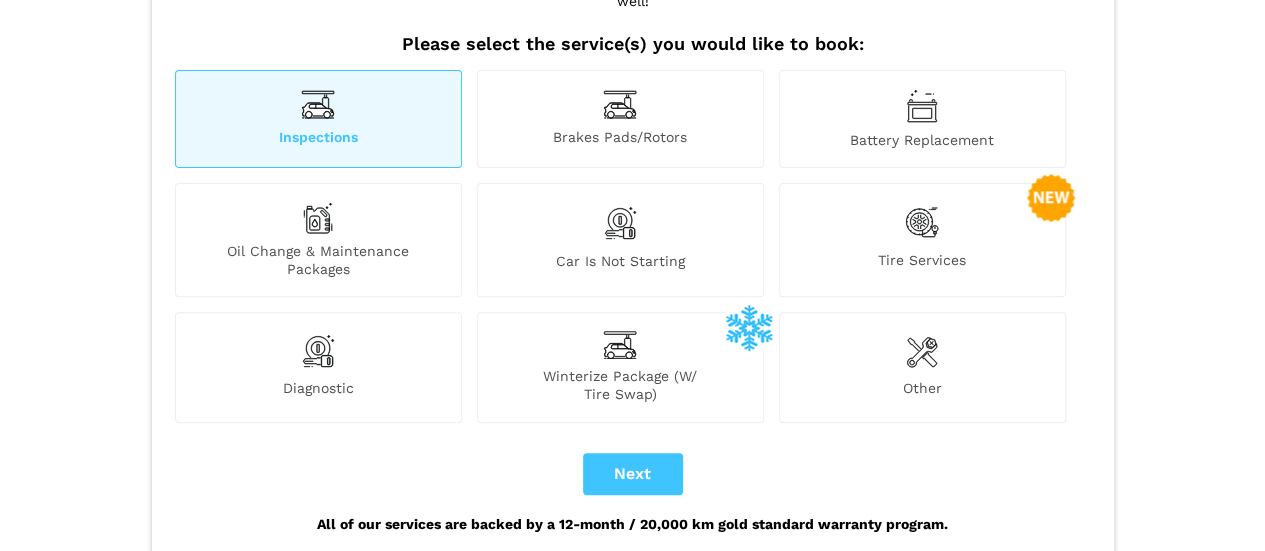 scroll, scrollTop: 200, scrollLeft: 0, axis: vertical 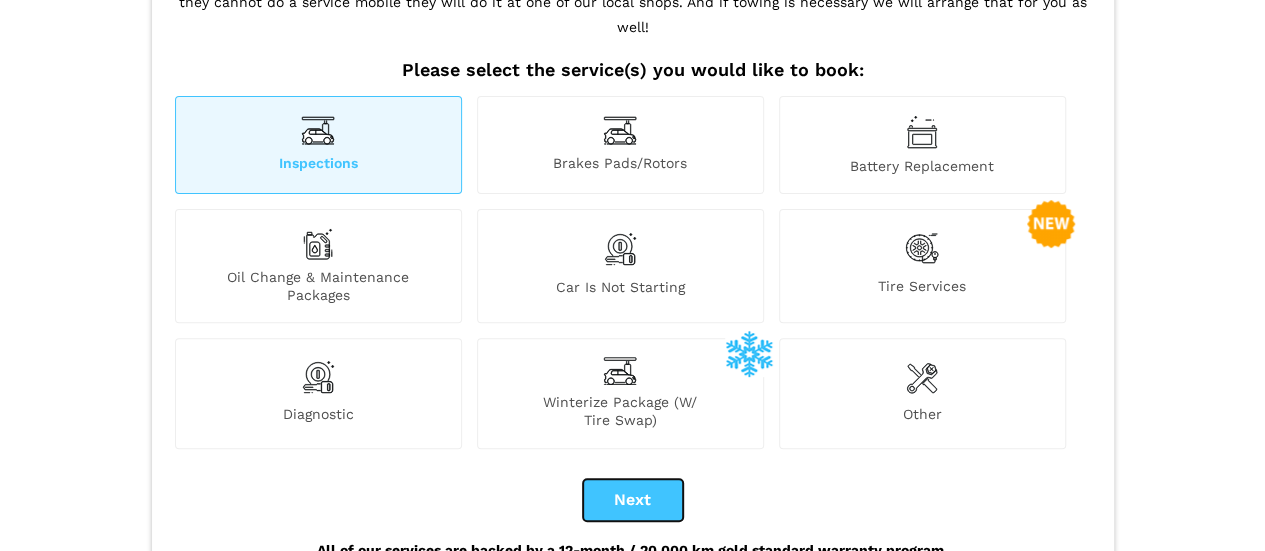 click on "Next" at bounding box center [633, 500] 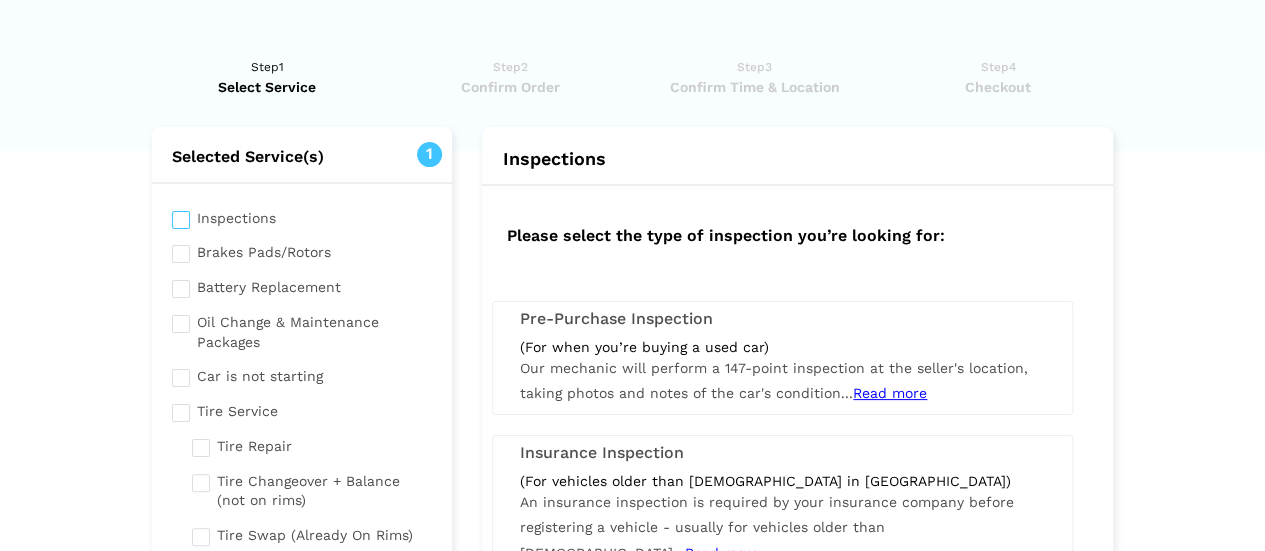 scroll, scrollTop: 100, scrollLeft: 0, axis: vertical 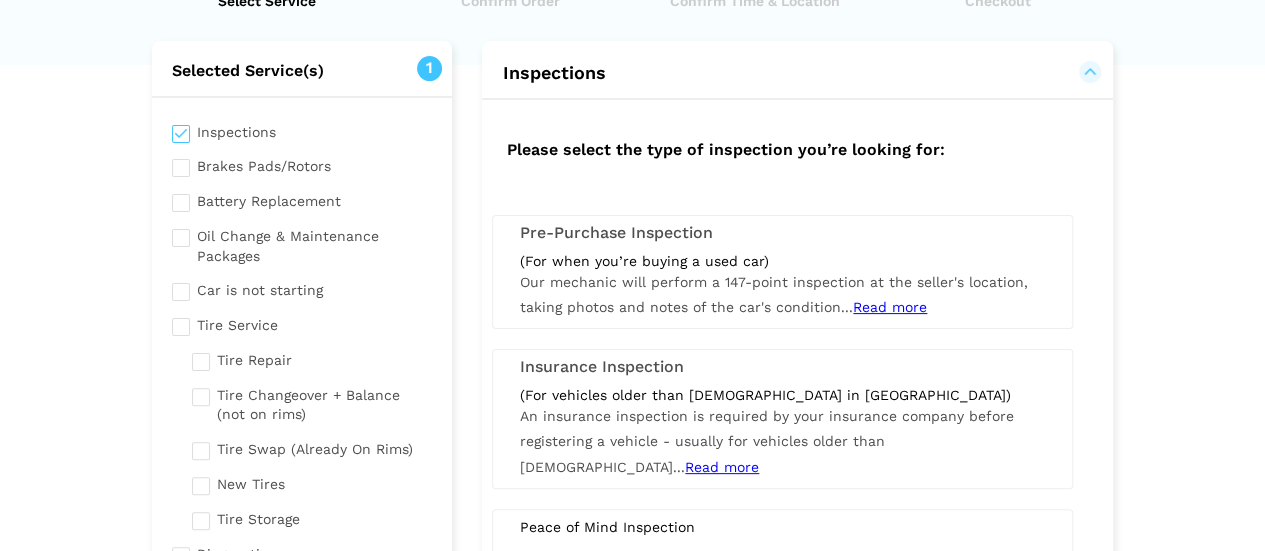 click on "Pre-Purchase Inspection" at bounding box center [782, 233] 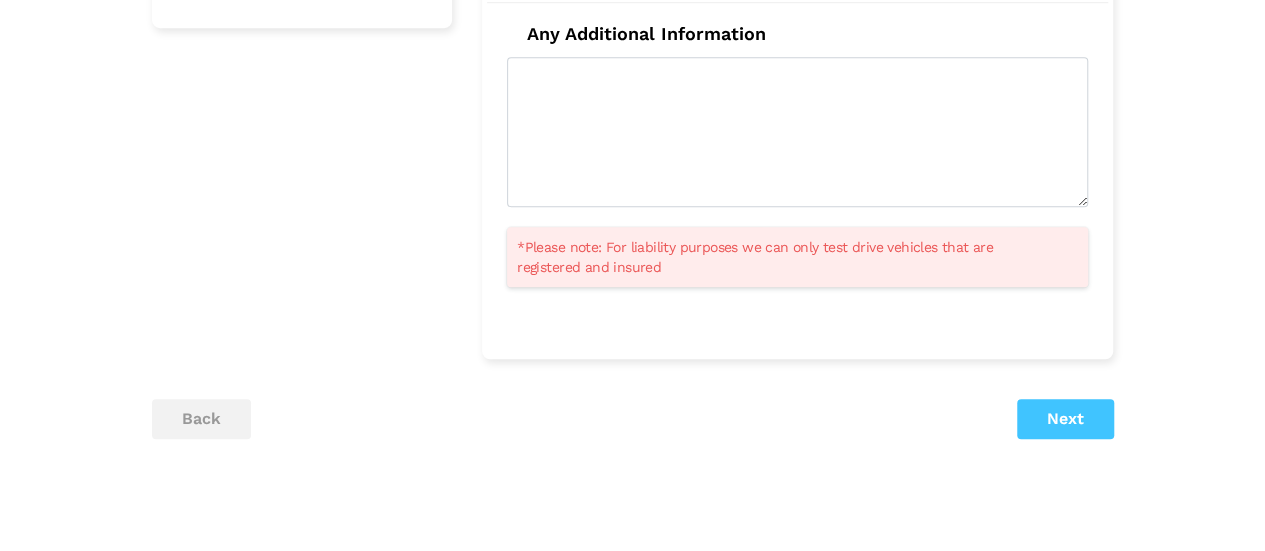 scroll, scrollTop: 670, scrollLeft: 0, axis: vertical 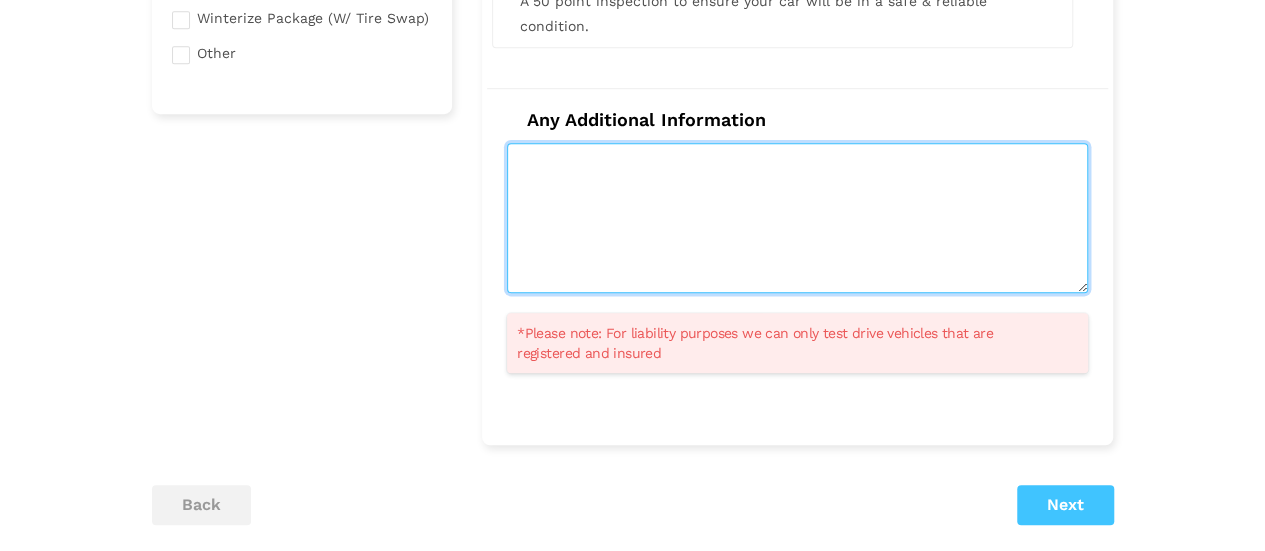 click at bounding box center [797, 218] 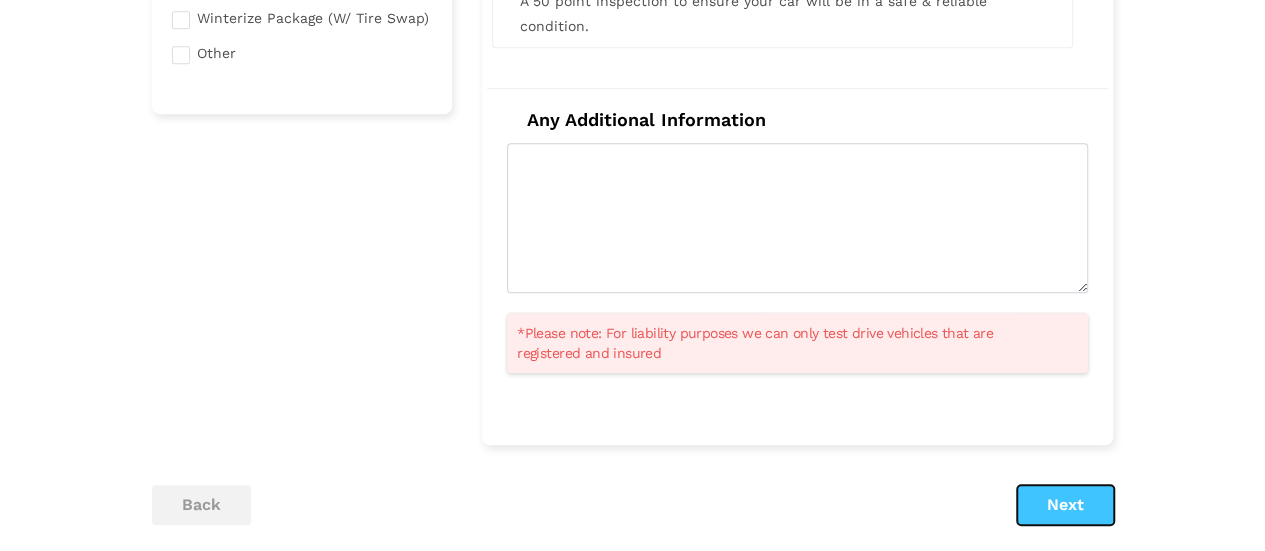 click on "Next" at bounding box center (1065, 505) 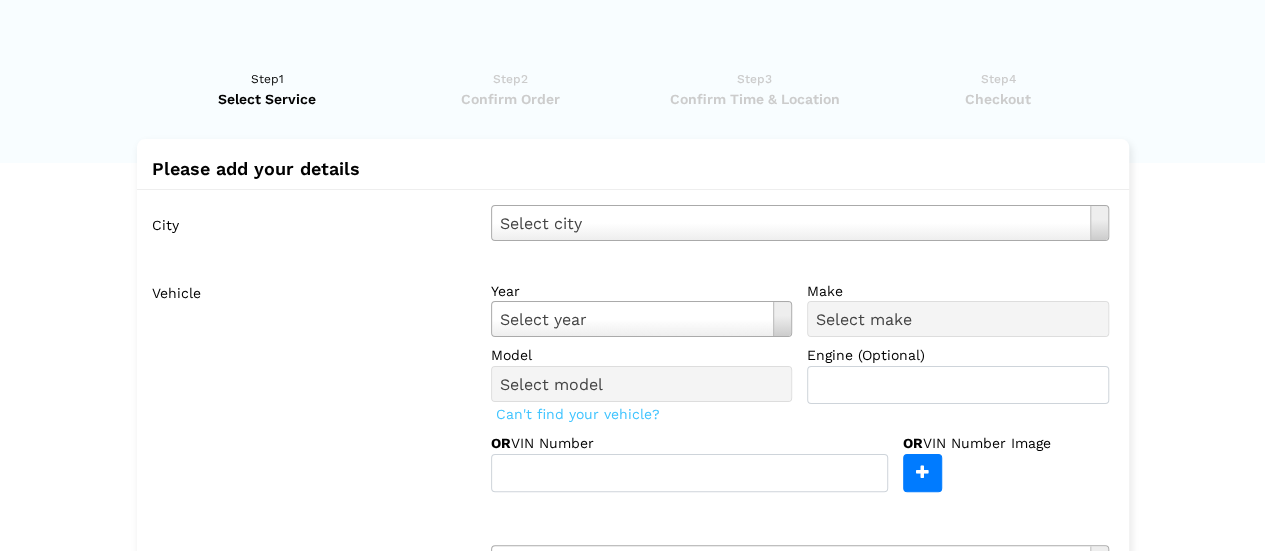 scroll, scrollTop: 0, scrollLeft: 0, axis: both 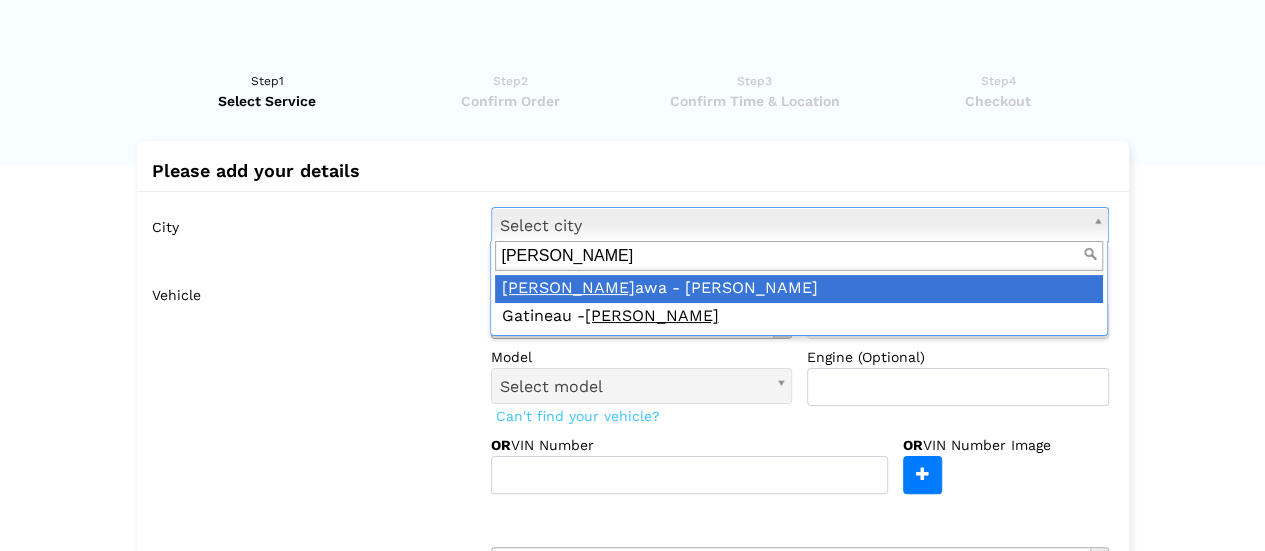 type on "[PERSON_NAME]" 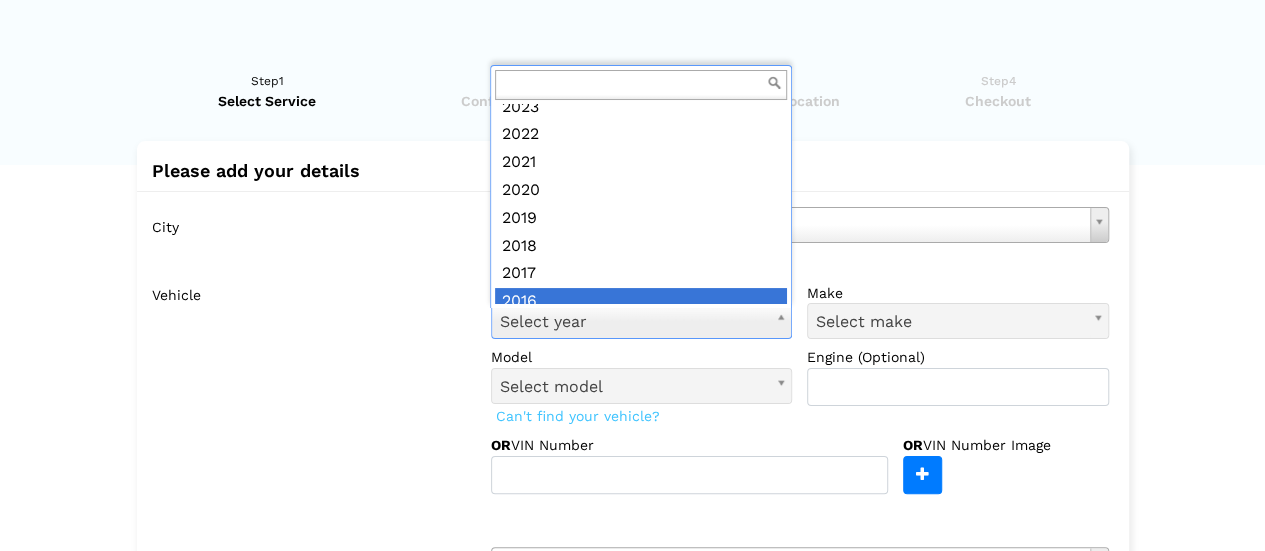 scroll, scrollTop: 133, scrollLeft: 0, axis: vertical 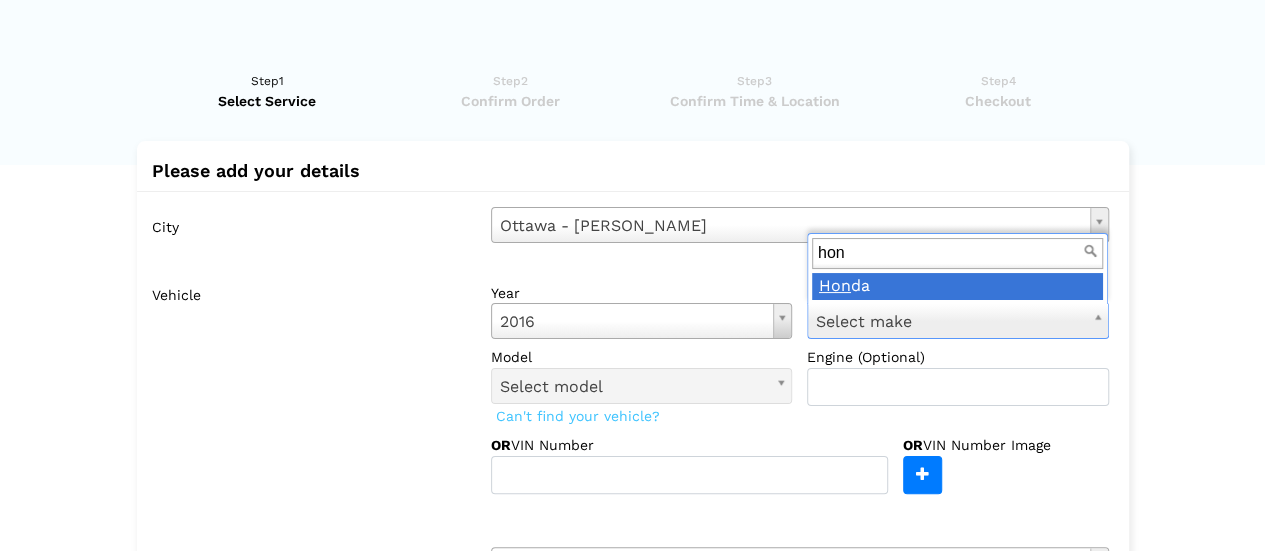 type on "hon" 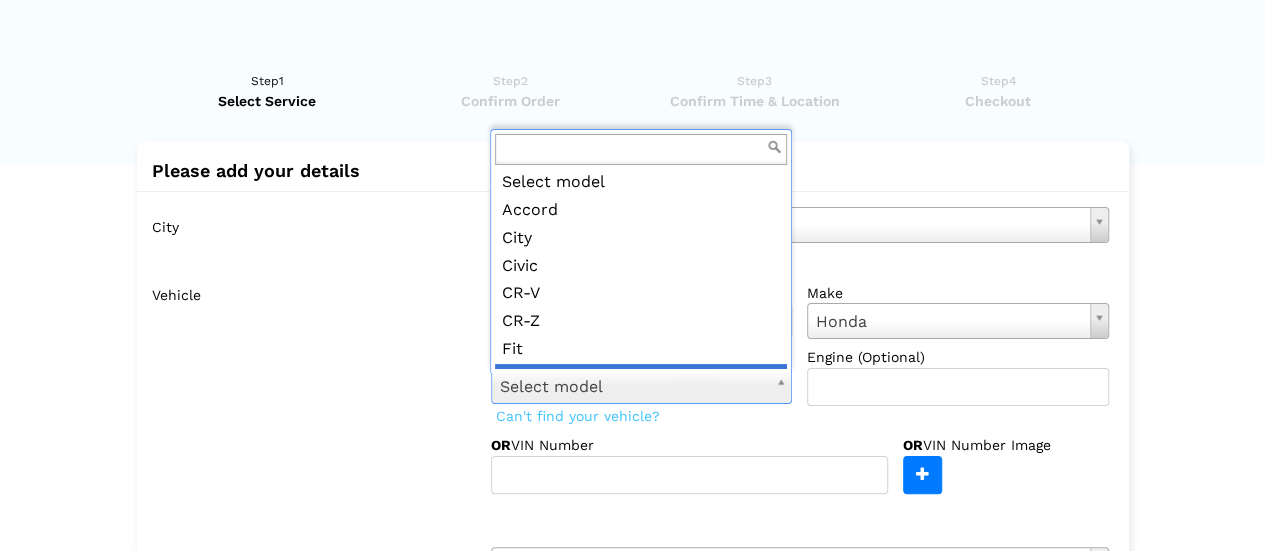 scroll, scrollTop: 22, scrollLeft: 0, axis: vertical 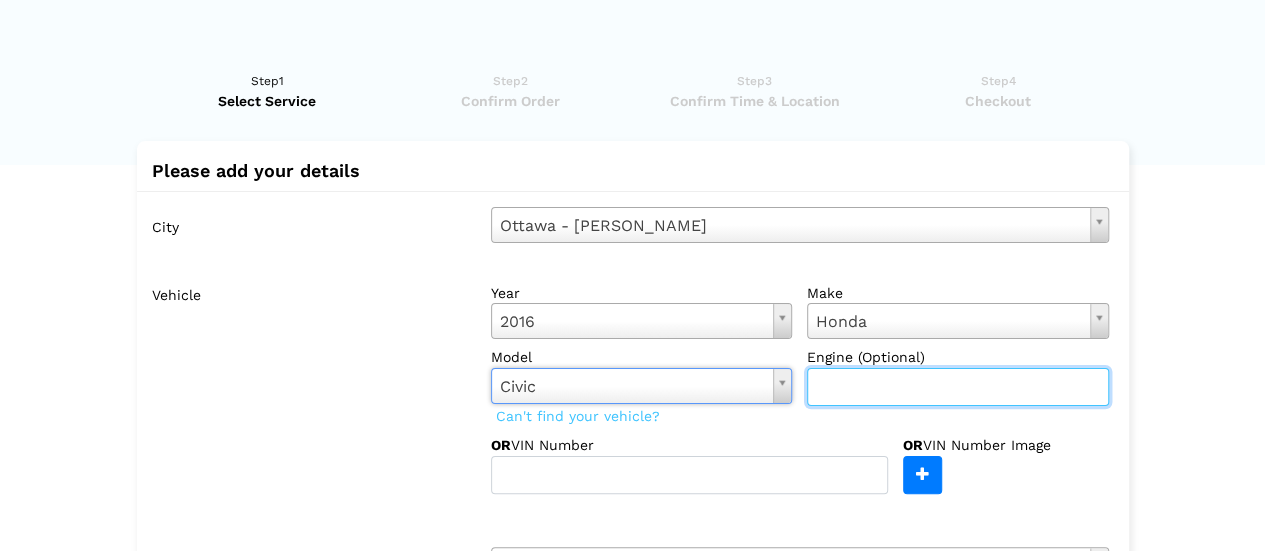 click at bounding box center (958, 387) 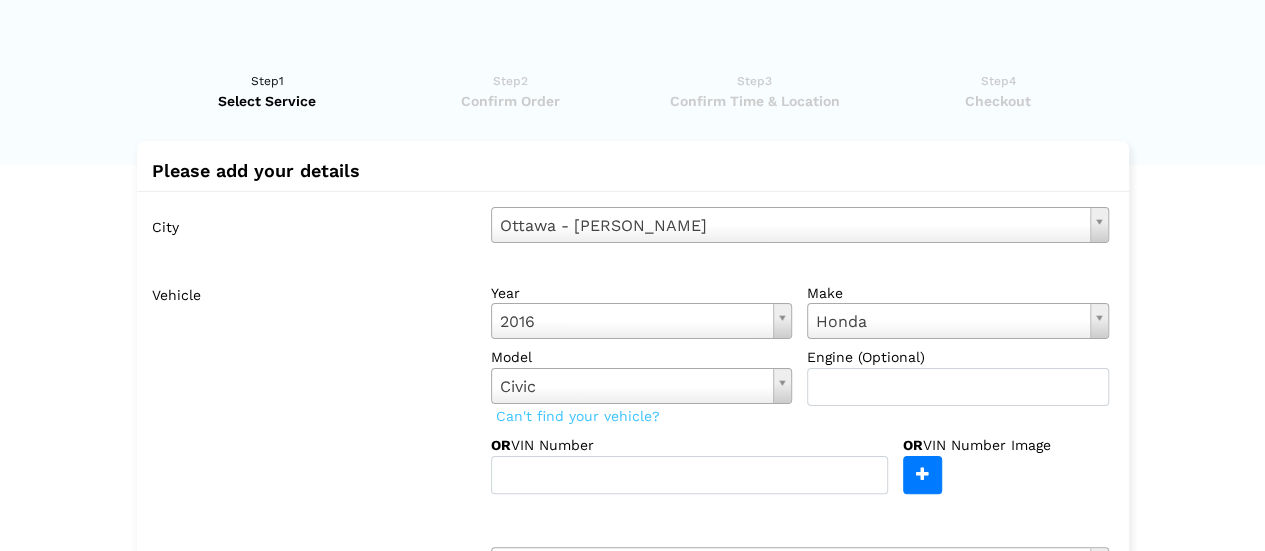 click on "Vehicle" at bounding box center (314, 384) 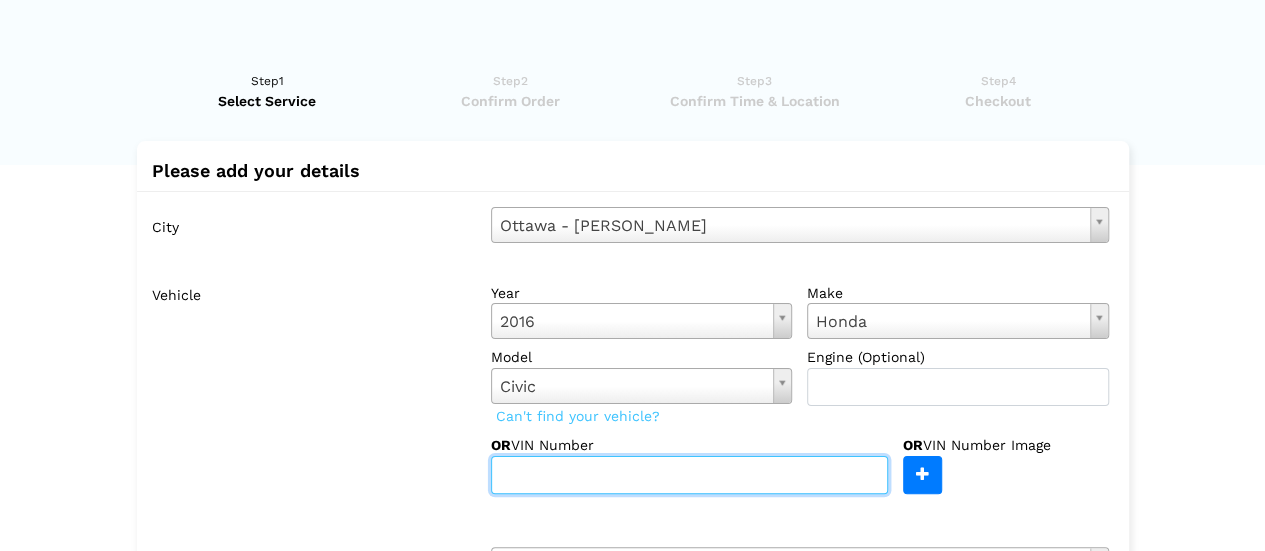 click at bounding box center (689, 475) 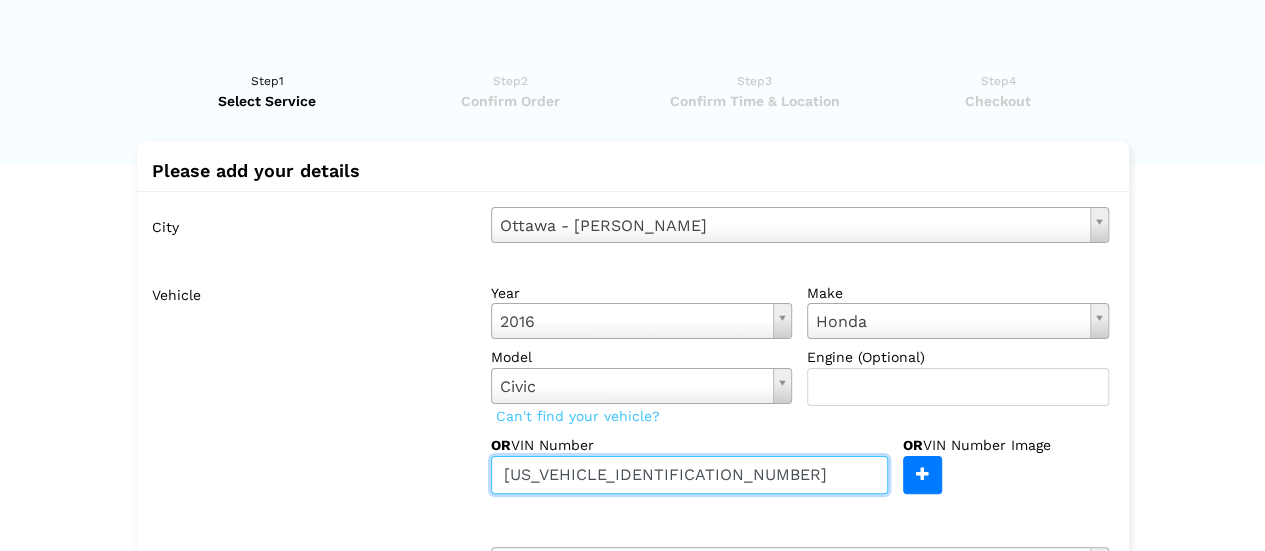 type on "[US_VEHICLE_IDENTIFICATION_NUMBER]" 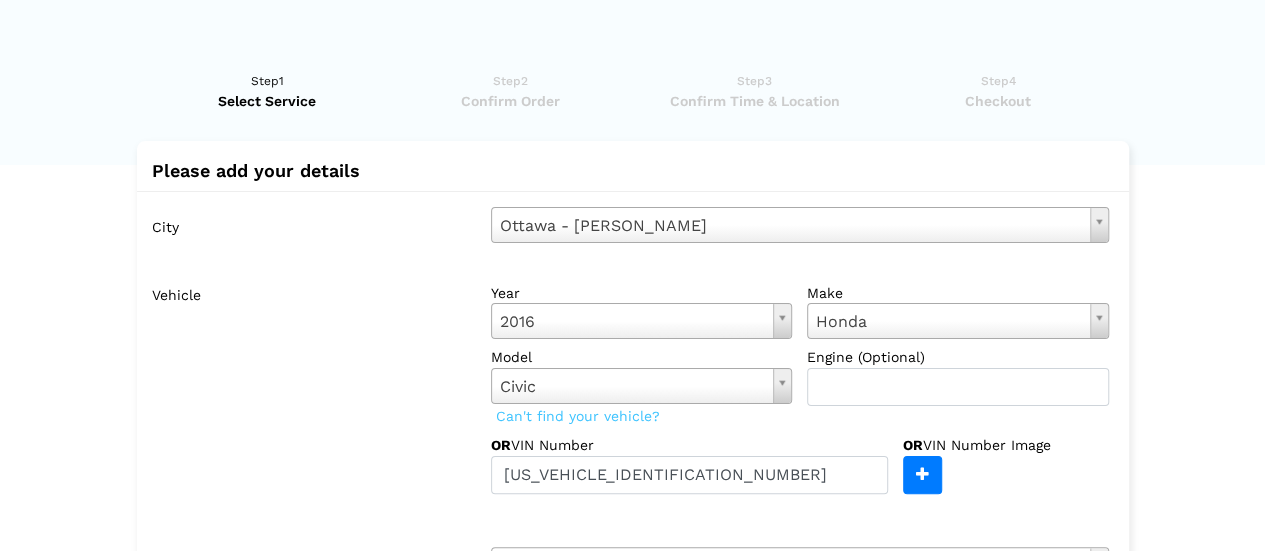 click on "Vehicle" at bounding box center (314, 384) 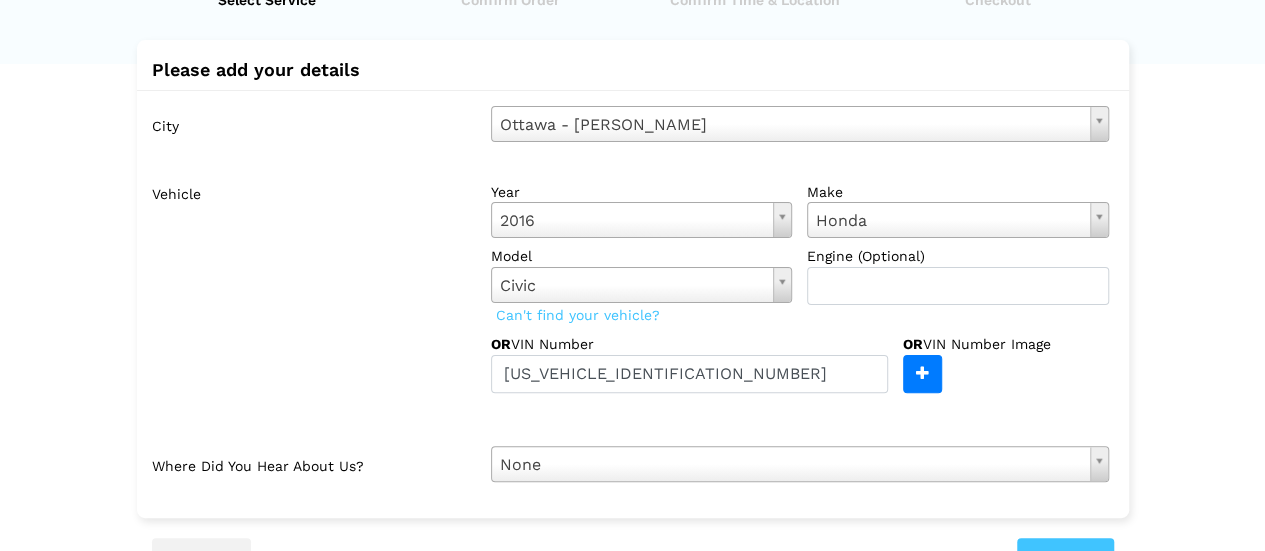 scroll, scrollTop: 300, scrollLeft: 0, axis: vertical 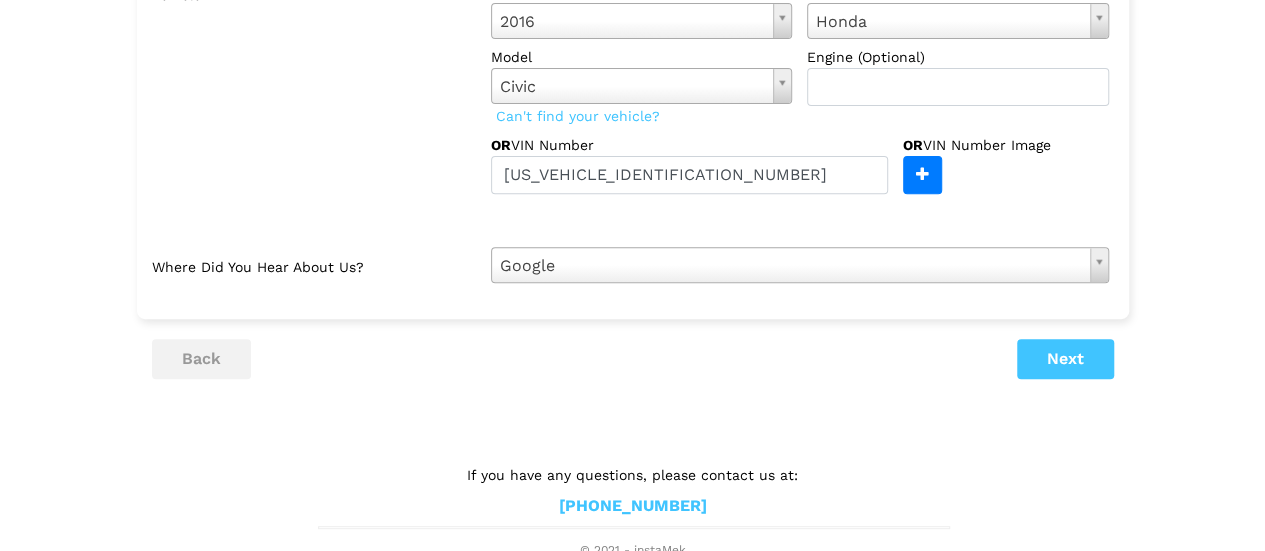 click on "back
Next" at bounding box center (633, 359) 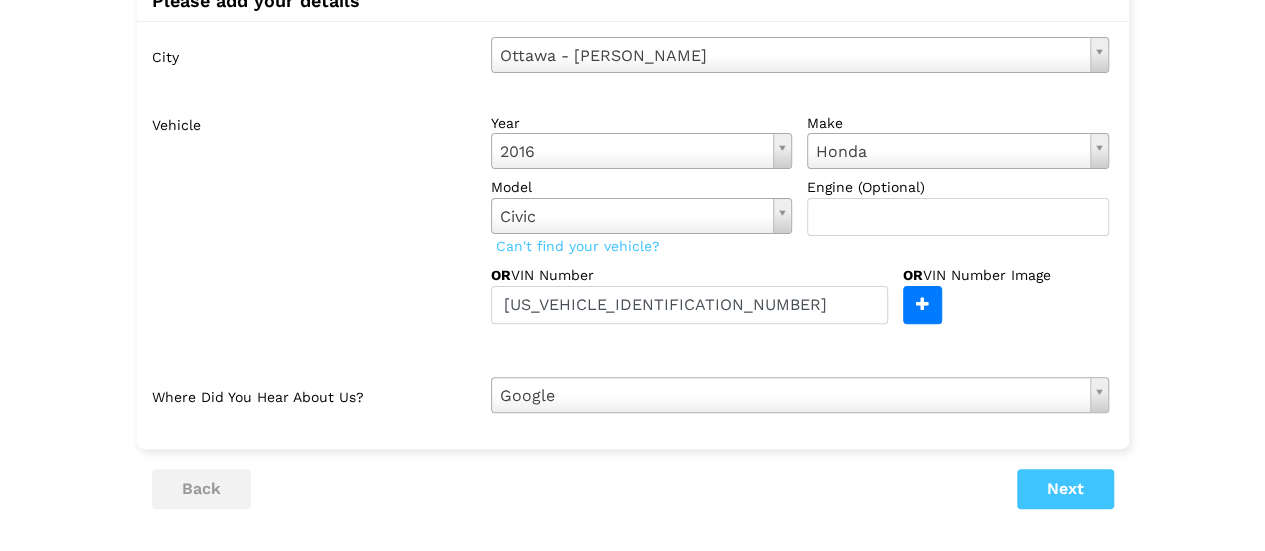 scroll, scrollTop: 200, scrollLeft: 0, axis: vertical 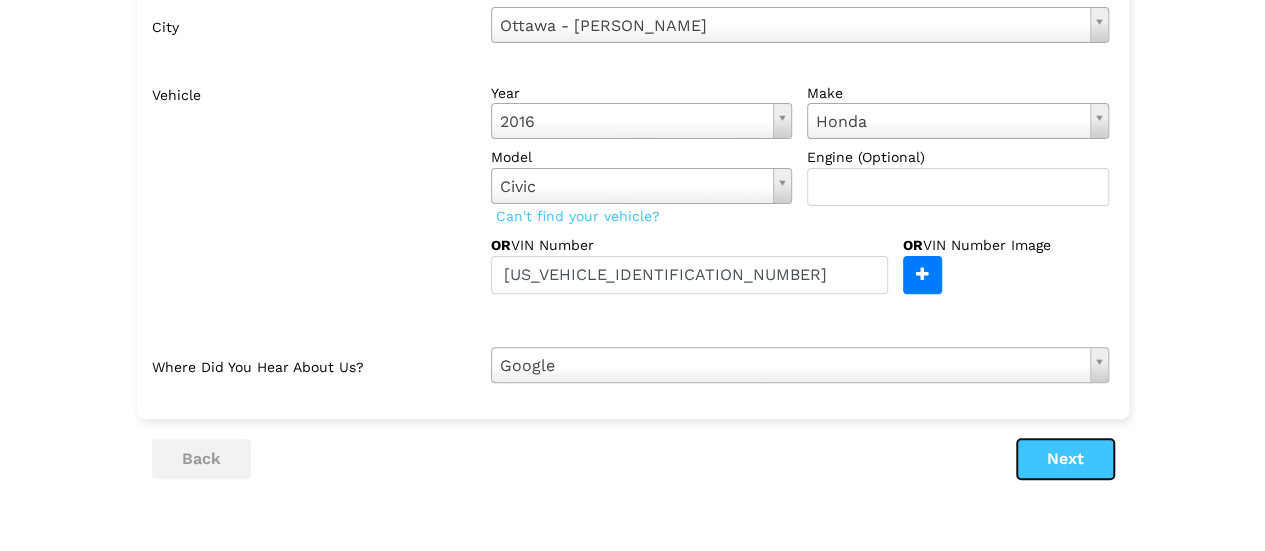 click on "Next" at bounding box center [1065, 459] 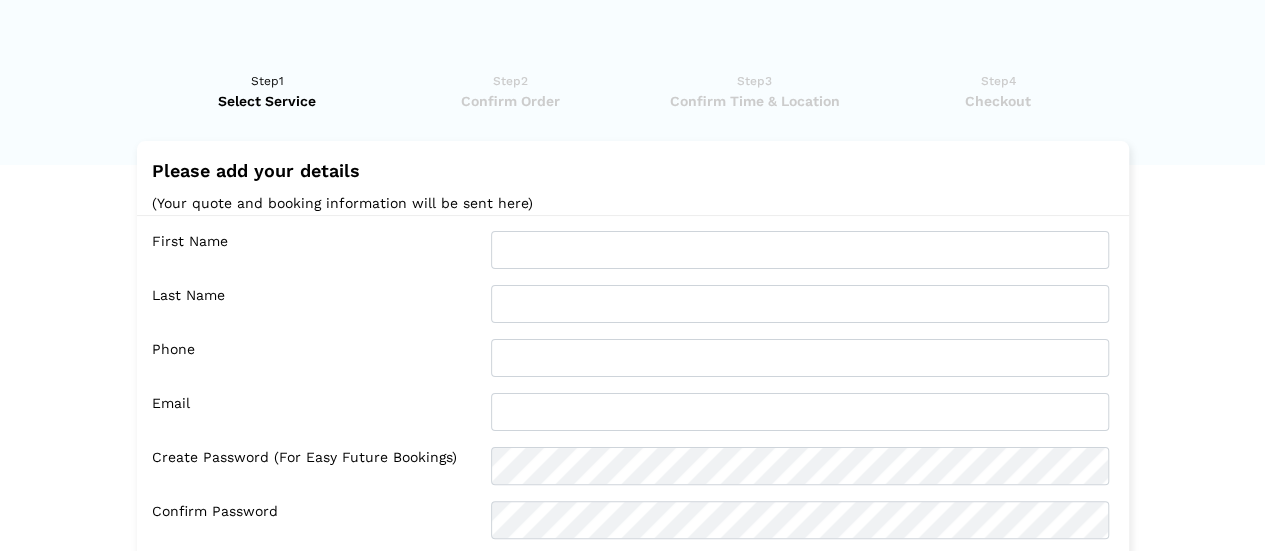 scroll, scrollTop: 0, scrollLeft: 0, axis: both 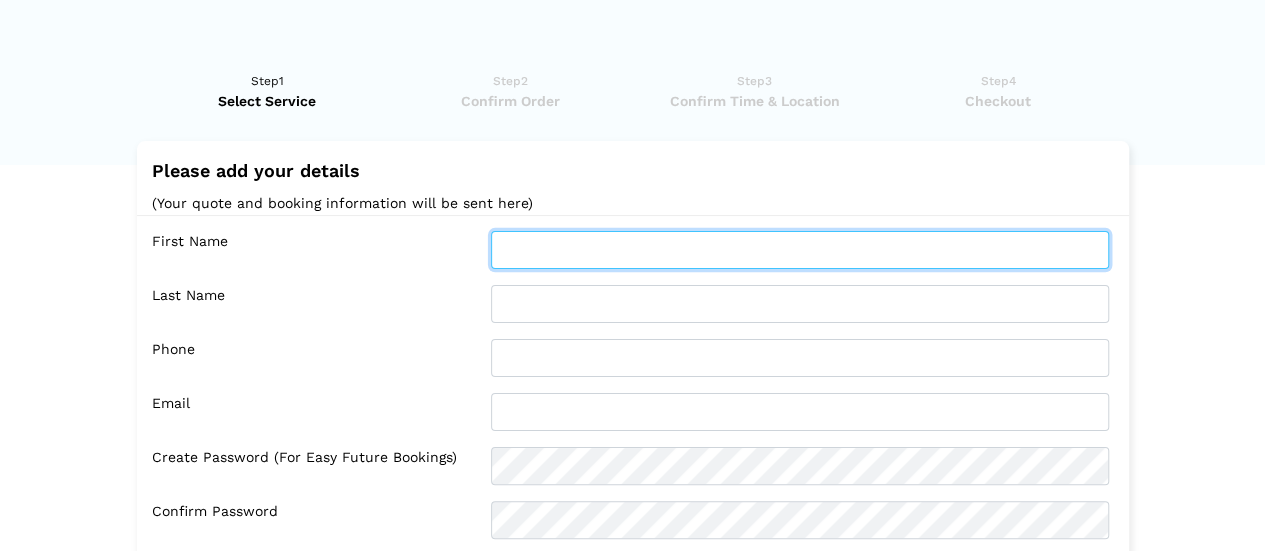 click at bounding box center (800, 250) 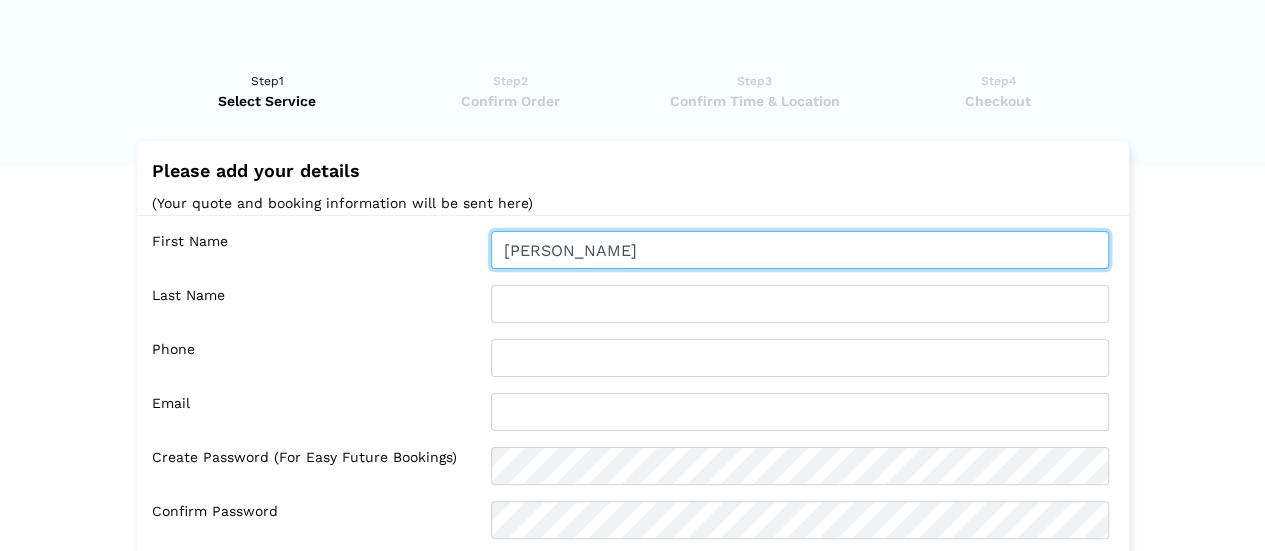 type on "[PERSON_NAME]" 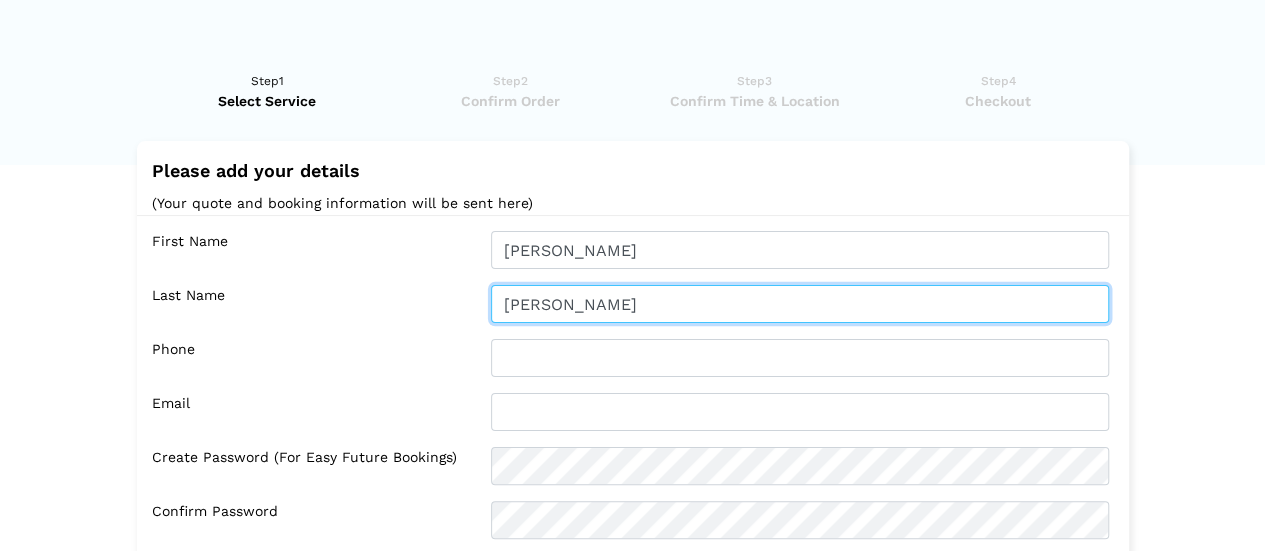 type on "[PERSON_NAME]" 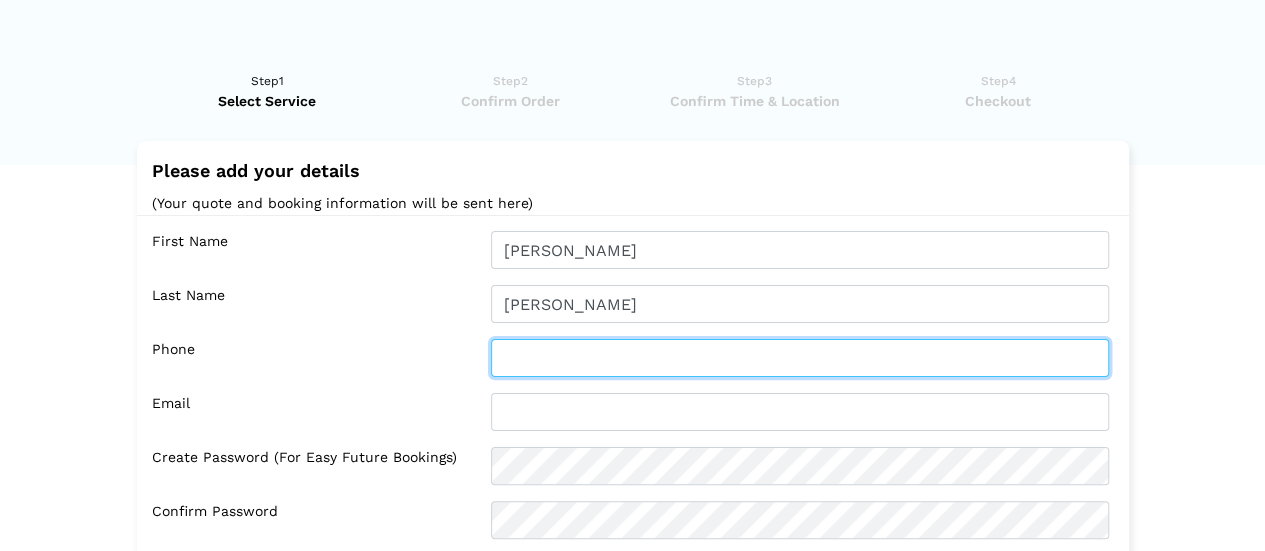 click at bounding box center (800, 358) 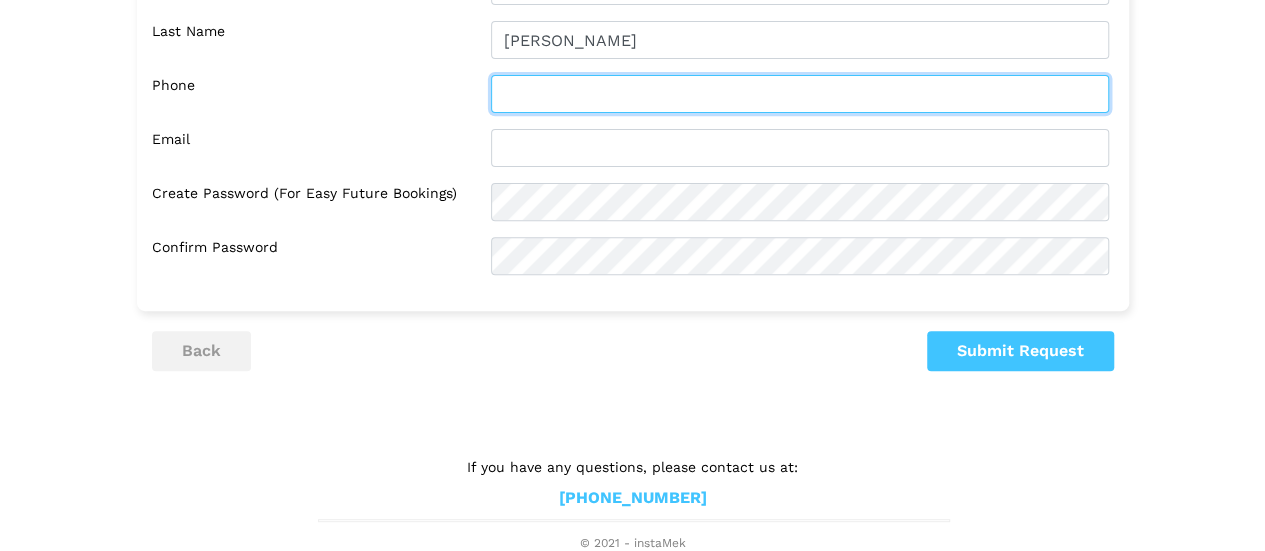 scroll, scrollTop: 0, scrollLeft: 0, axis: both 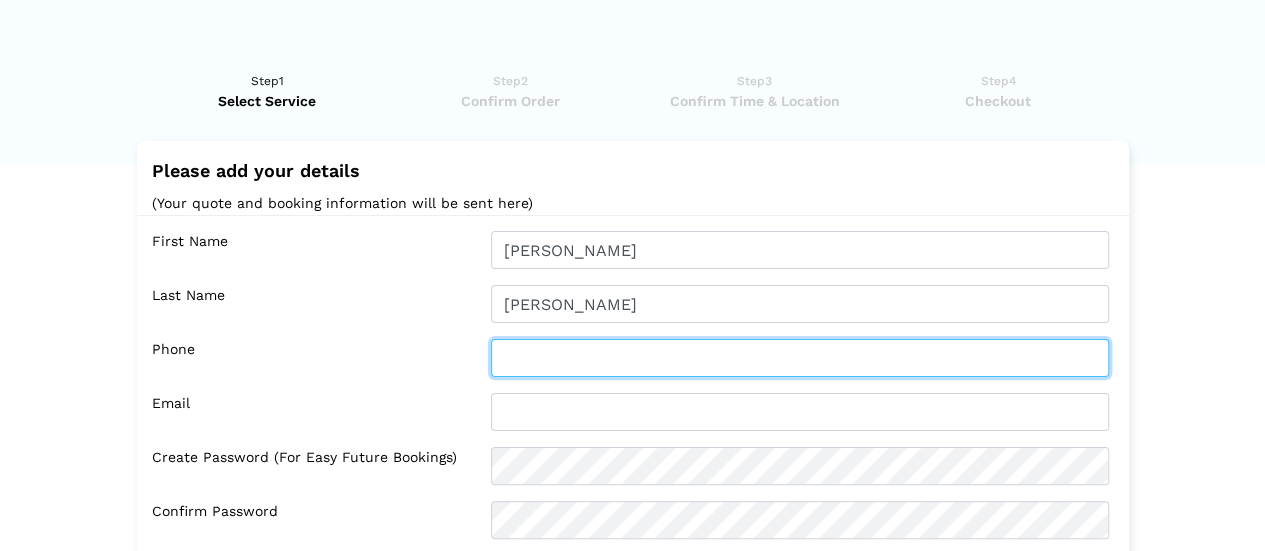 click at bounding box center [800, 358] 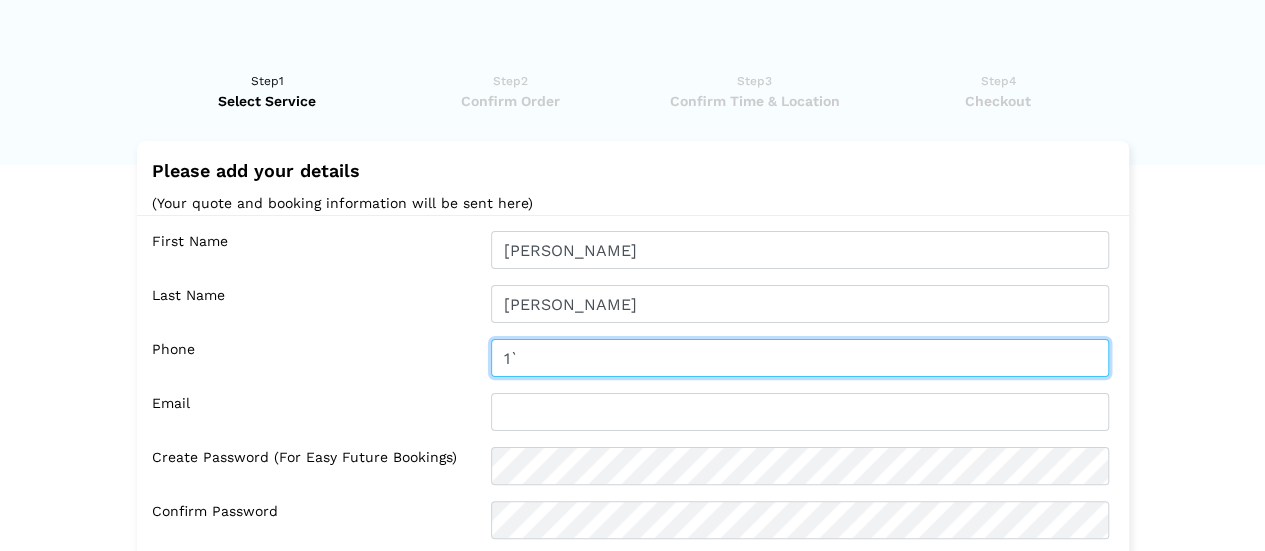 type on "1" 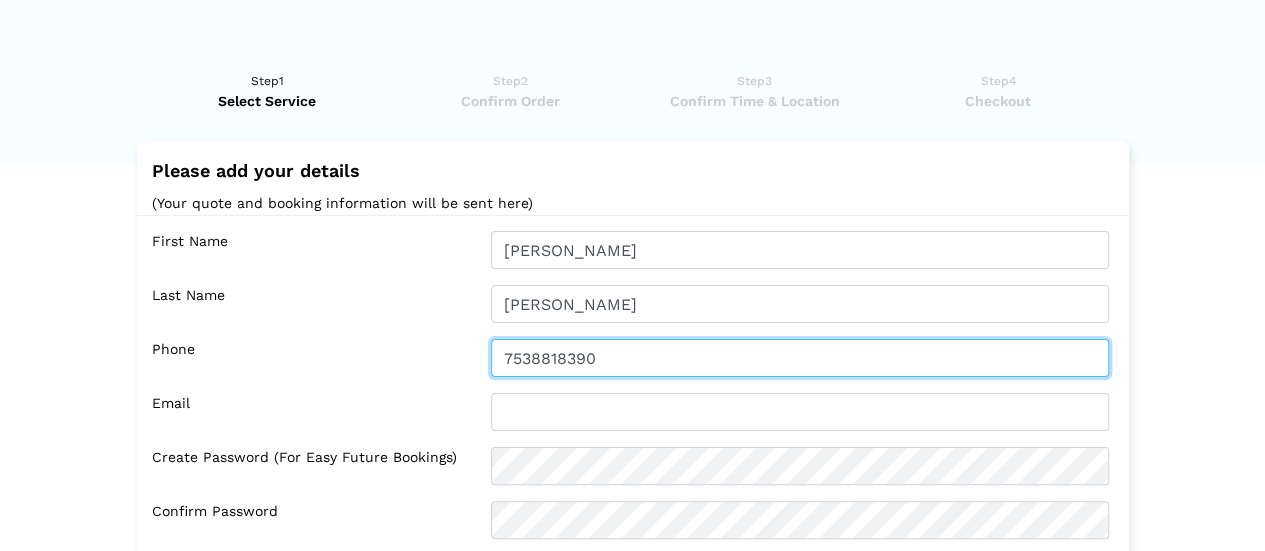 type on "7538818390" 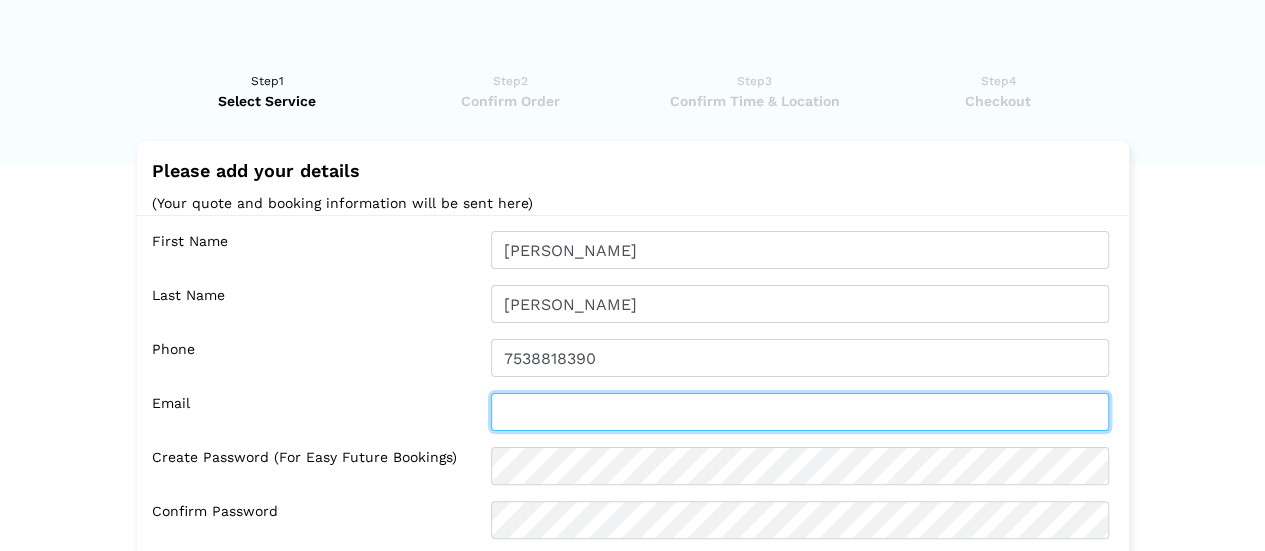 click at bounding box center (800, 412) 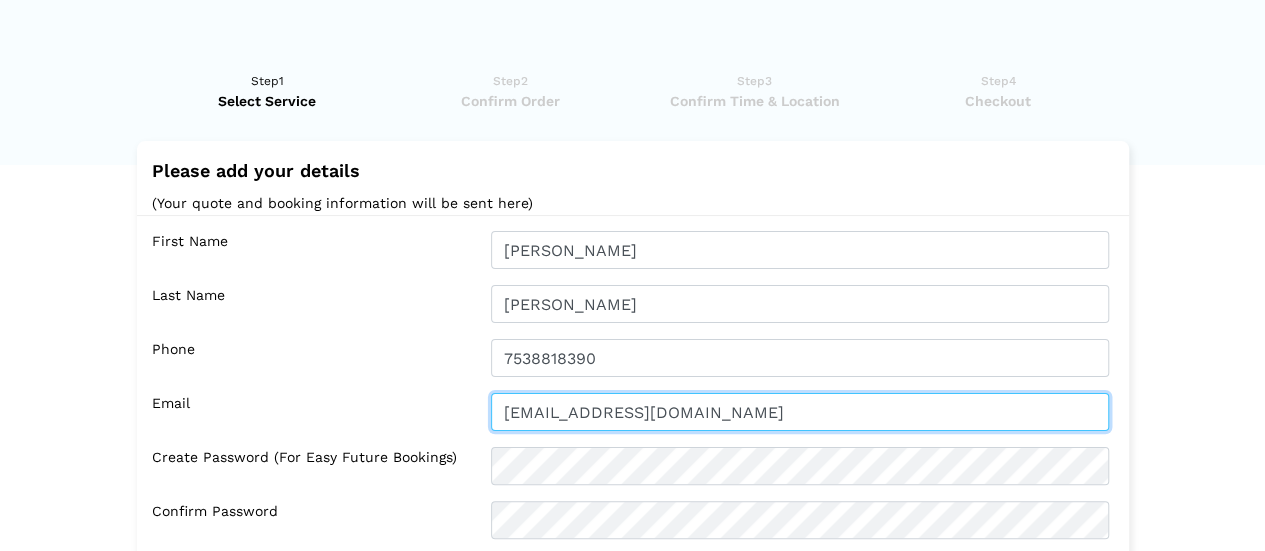 type on "[EMAIL_ADDRESS][DOMAIN_NAME]" 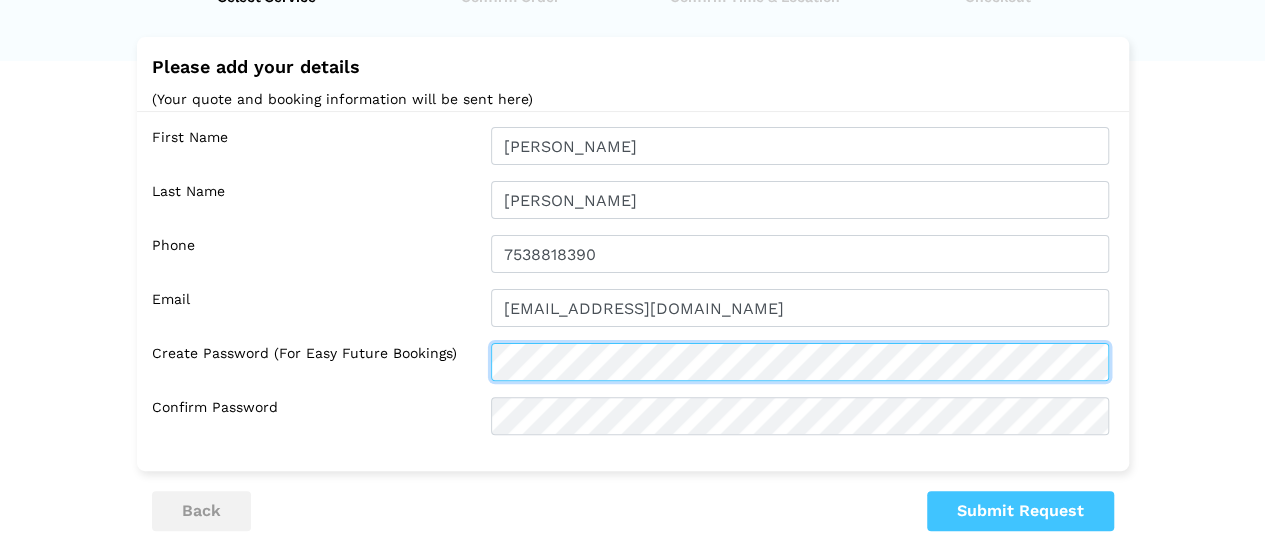 scroll, scrollTop: 200, scrollLeft: 0, axis: vertical 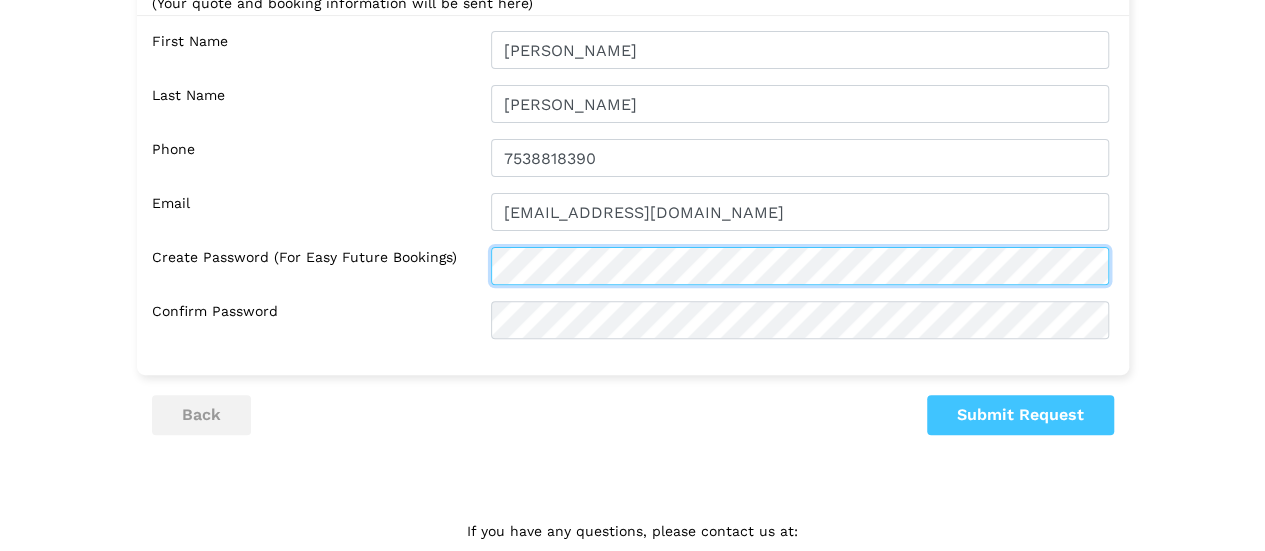 click on "Create Password (for easy future bookings)" at bounding box center [638, 266] 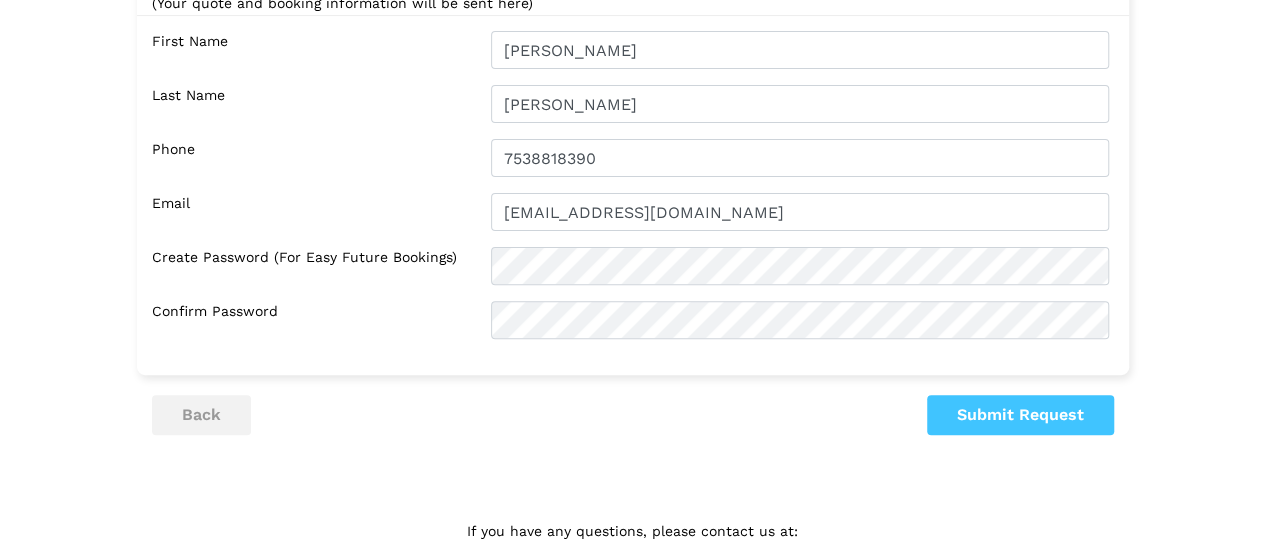 click on "Please add your details
(Your quote and booking information will be sent here)
First Name
[PERSON_NAME]
Last Name
[GEOGRAPHIC_DATA]
Phone
7538818390
Email [EMAIL_ADDRESS][DOMAIN_NAME] back" at bounding box center (633, 188) 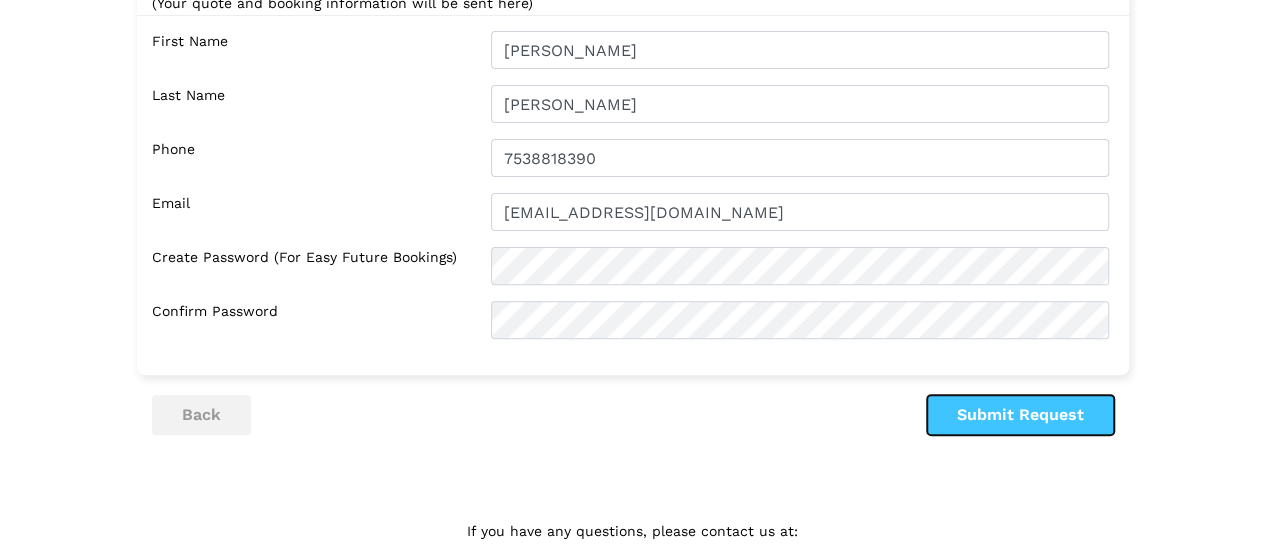 click on "Submit Request" at bounding box center (1020, 415) 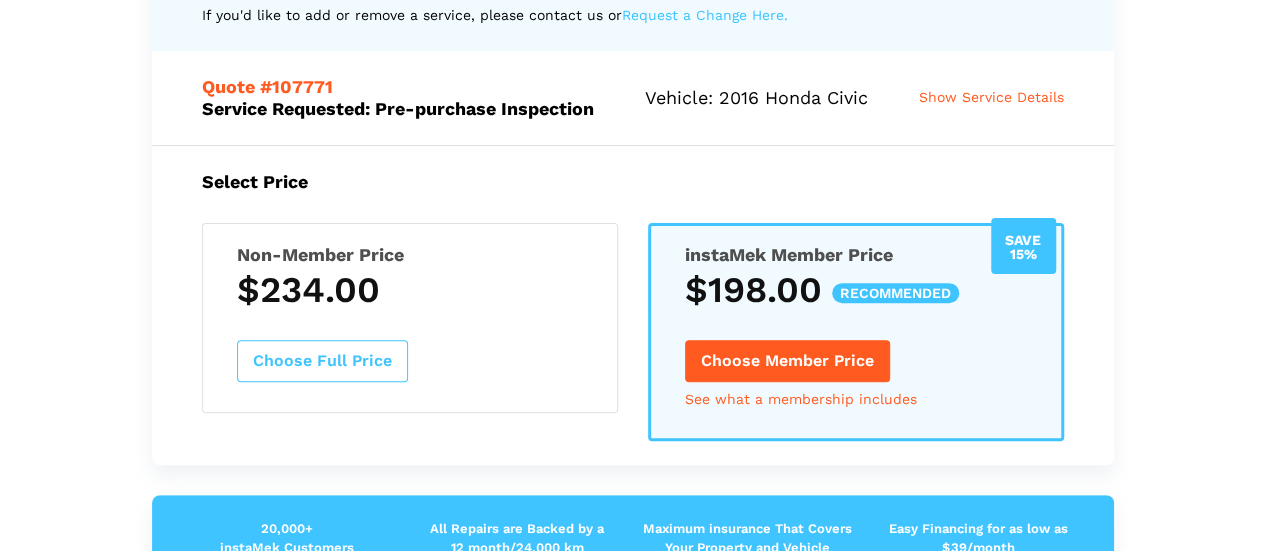 click on "$234.00" at bounding box center [410, 290] 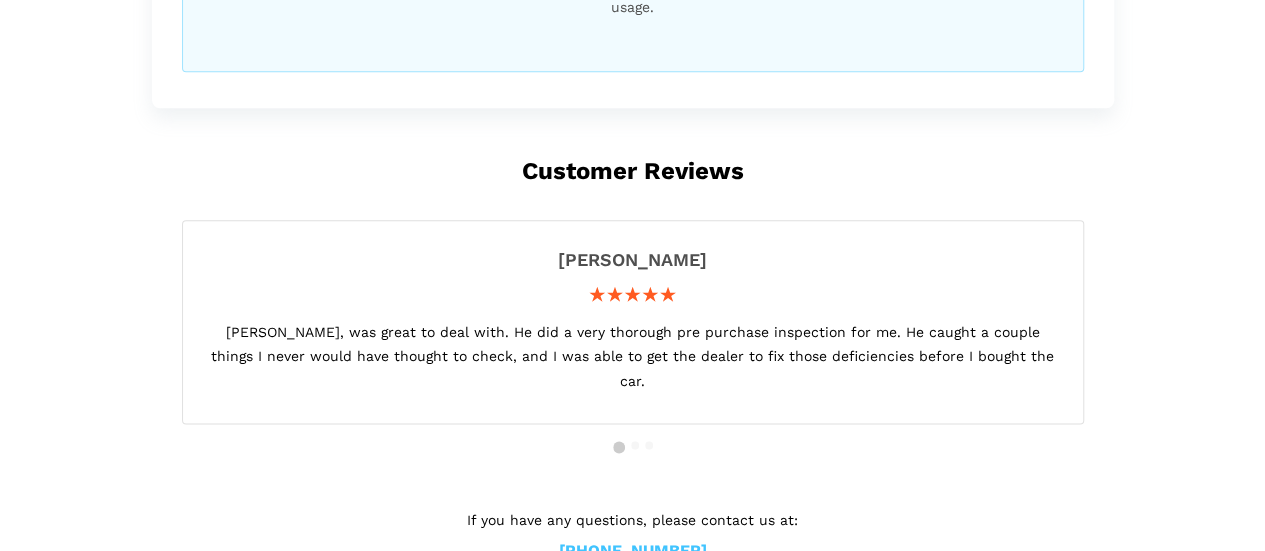 scroll, scrollTop: 1200, scrollLeft: 0, axis: vertical 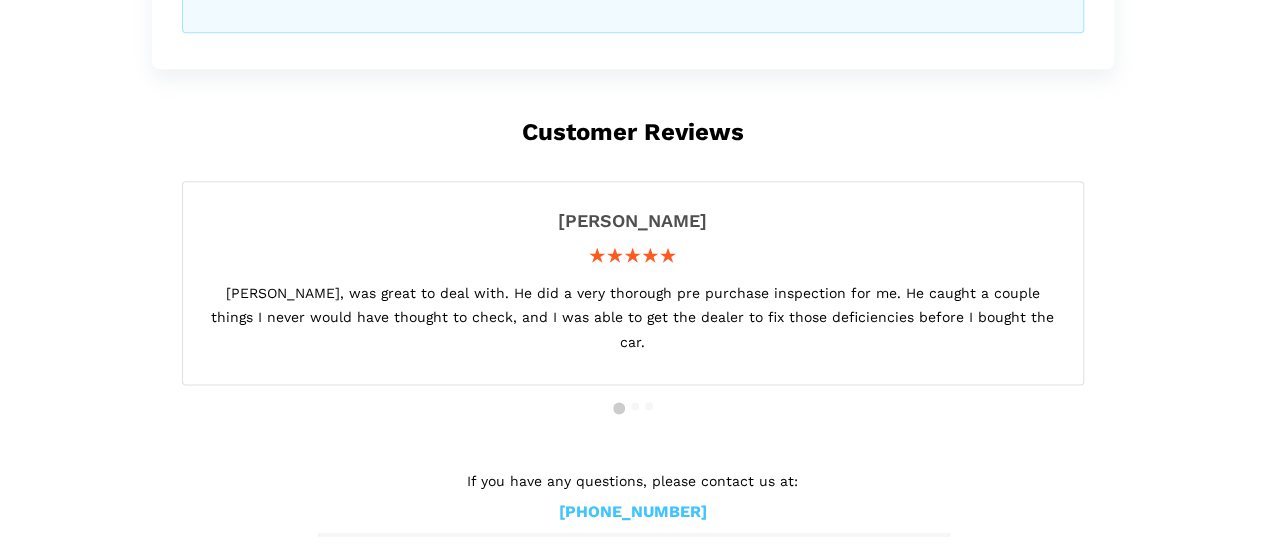 click at bounding box center [635, 406] 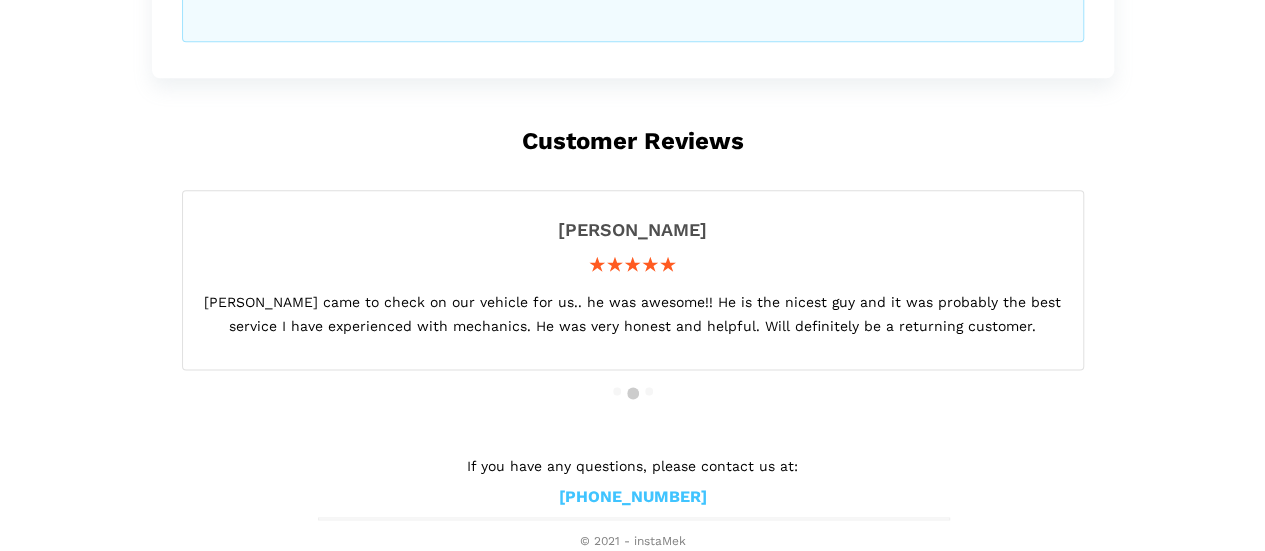click at bounding box center (649, 391) 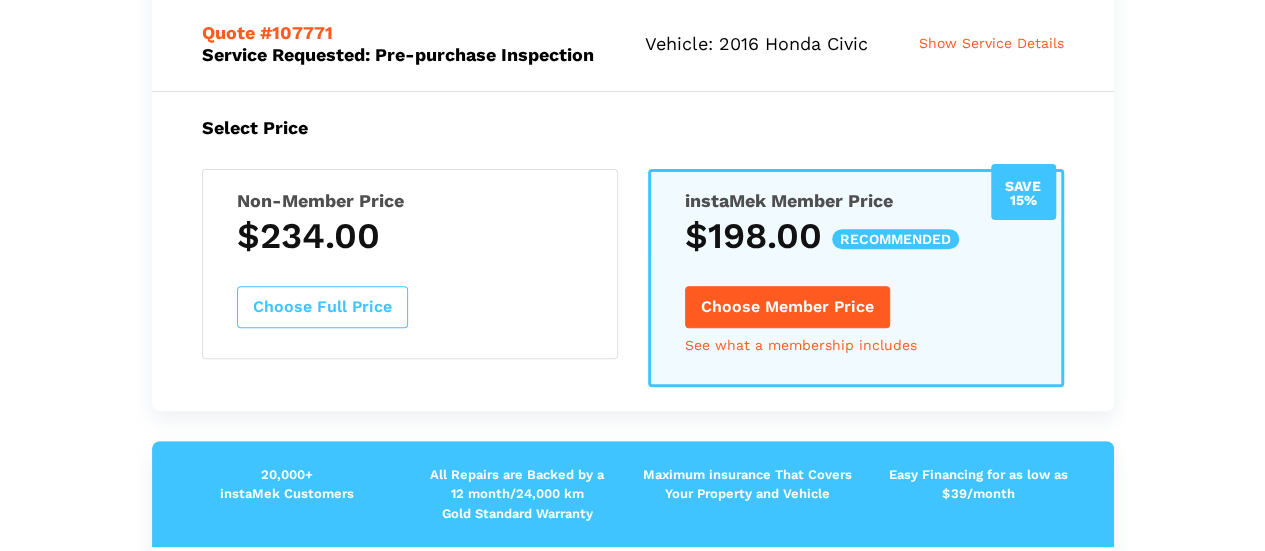 scroll, scrollTop: 232, scrollLeft: 0, axis: vertical 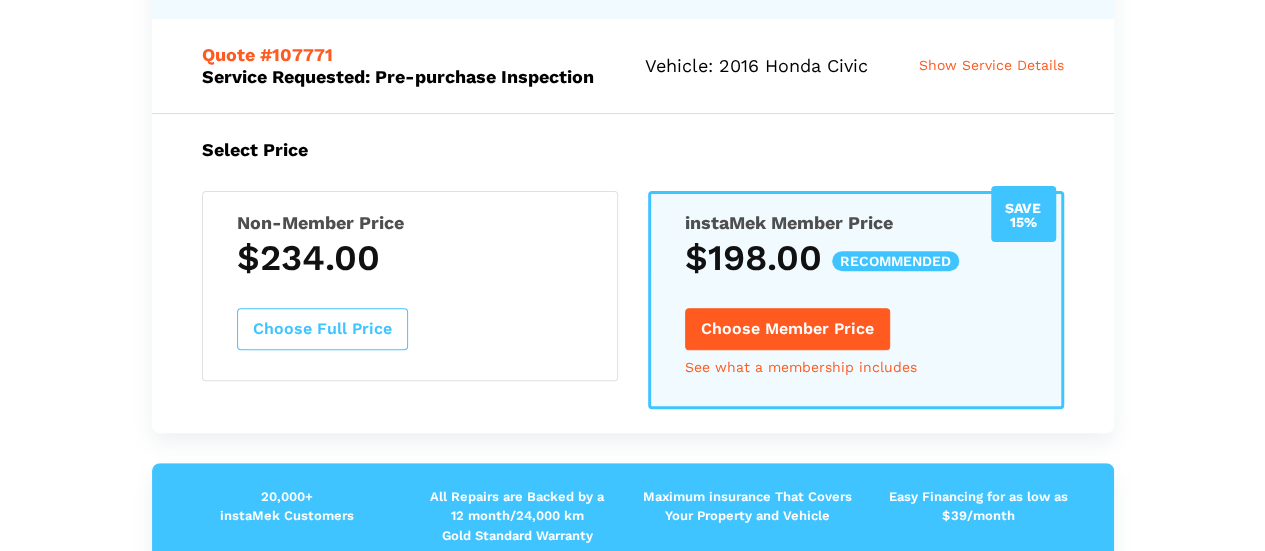 click on "Choose Full Price" at bounding box center [322, 329] 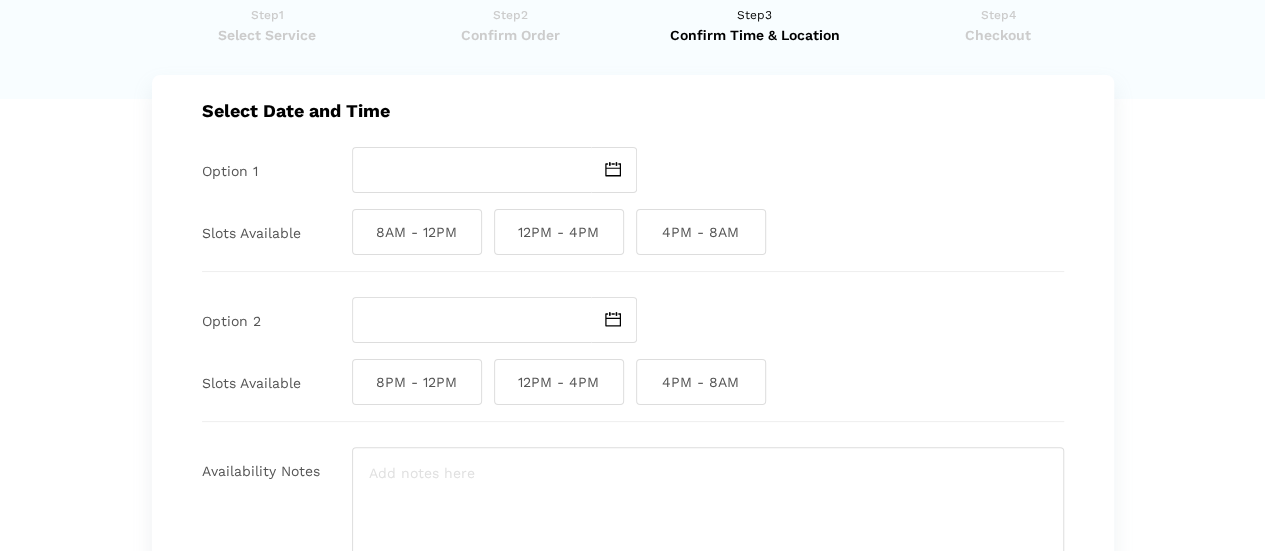 scroll, scrollTop: 32, scrollLeft: 0, axis: vertical 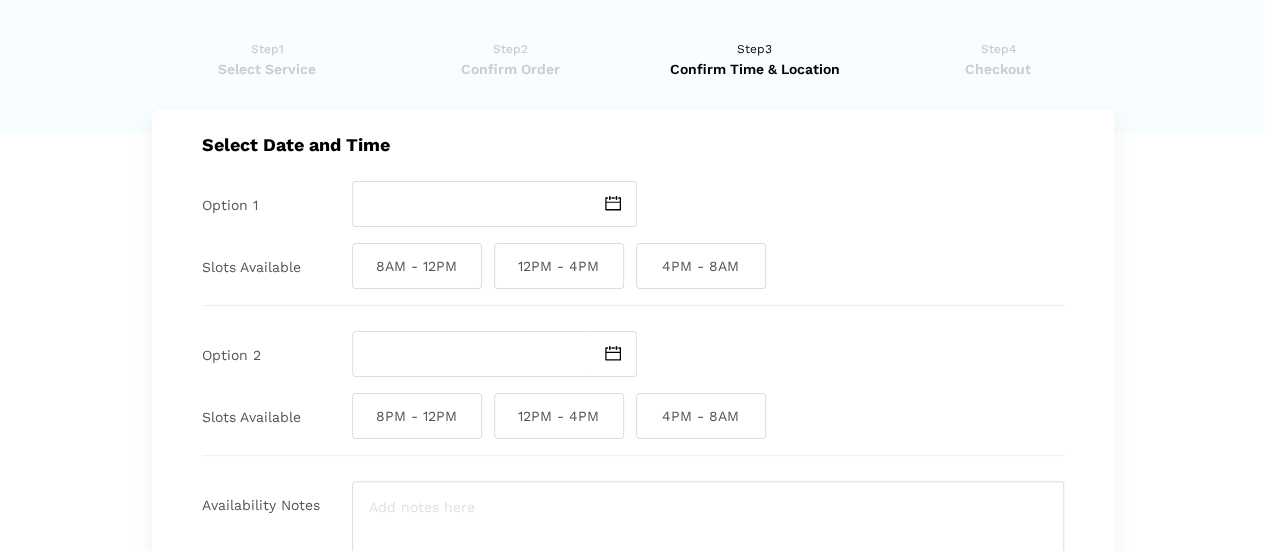 click at bounding box center [613, 203] 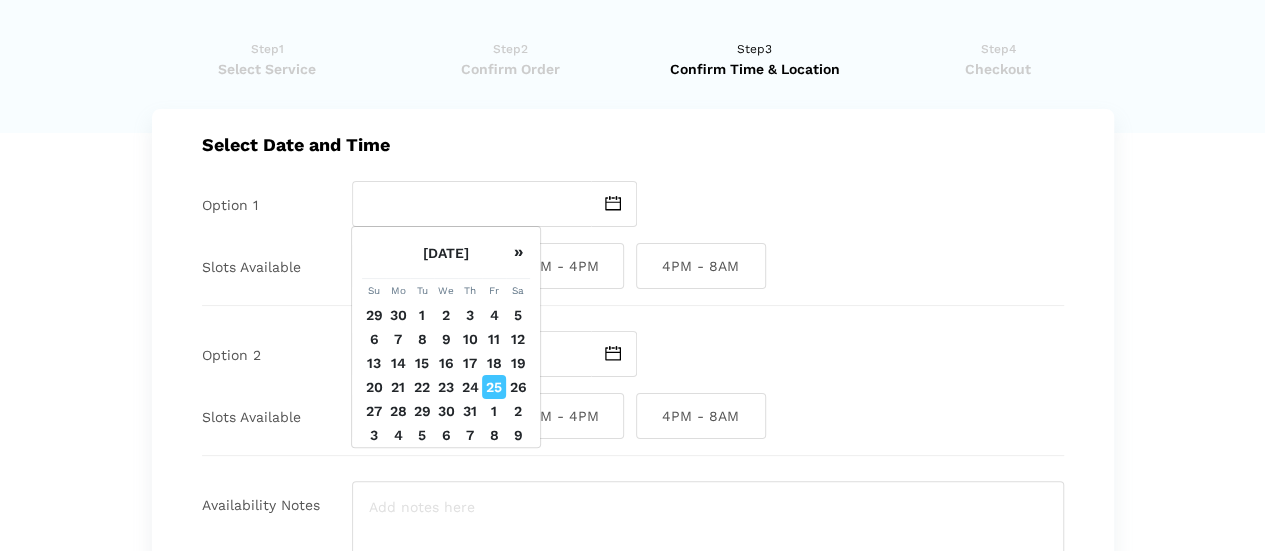 click on "26" at bounding box center (518, 387) 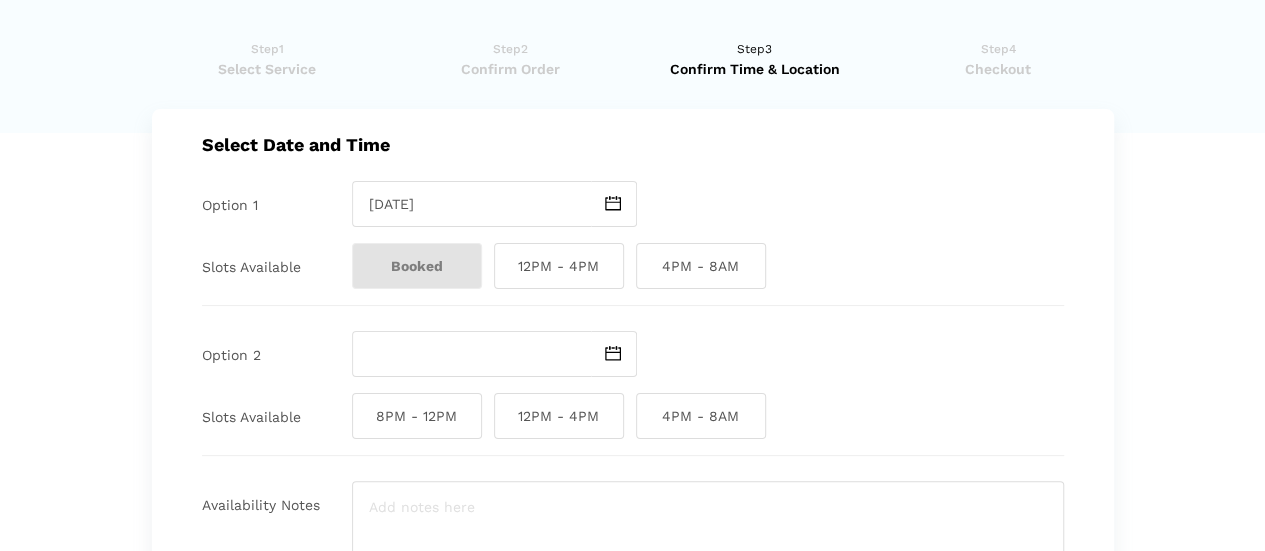 click on "12PM - 4PM" at bounding box center [559, 266] 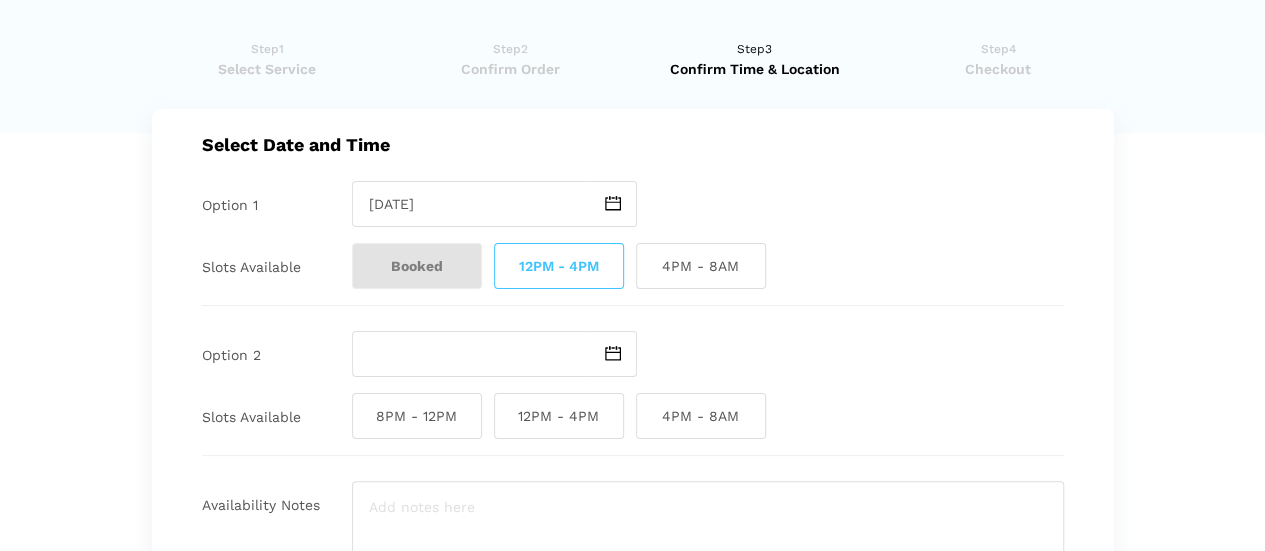 click on "Booked
12PM - 4PM
4PM - 8AM" at bounding box center (708, 266) 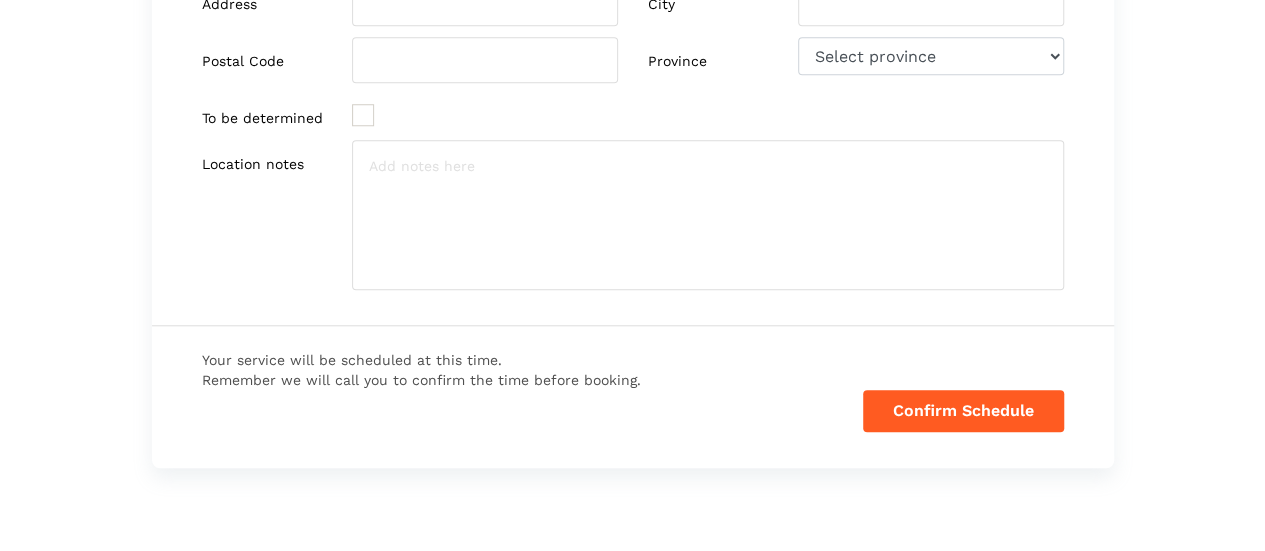 scroll, scrollTop: 832, scrollLeft: 0, axis: vertical 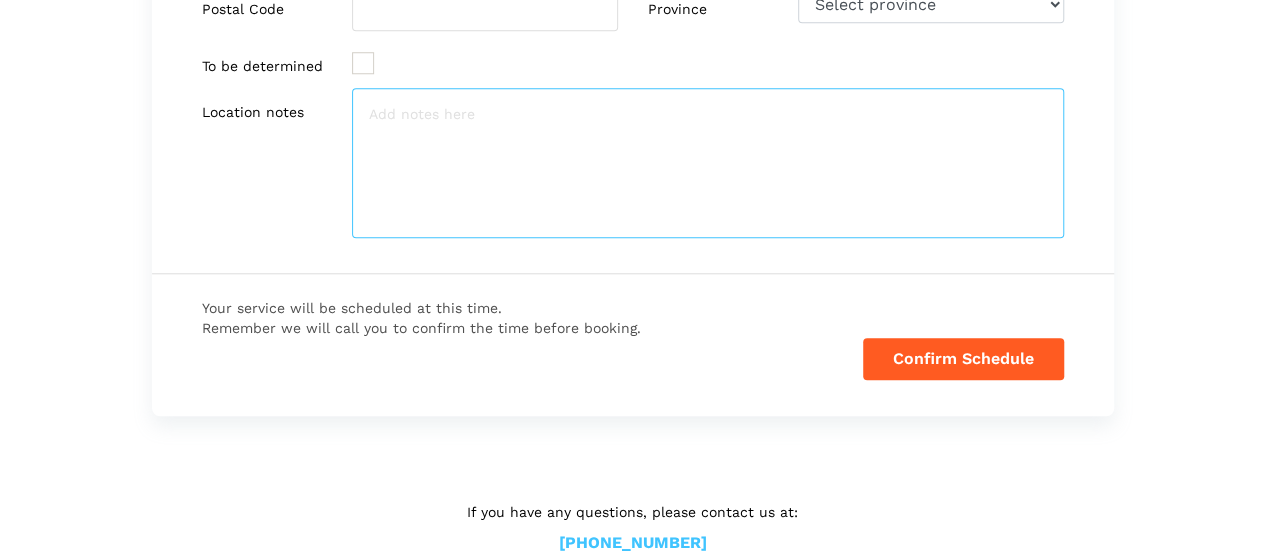 click at bounding box center [708, 163] 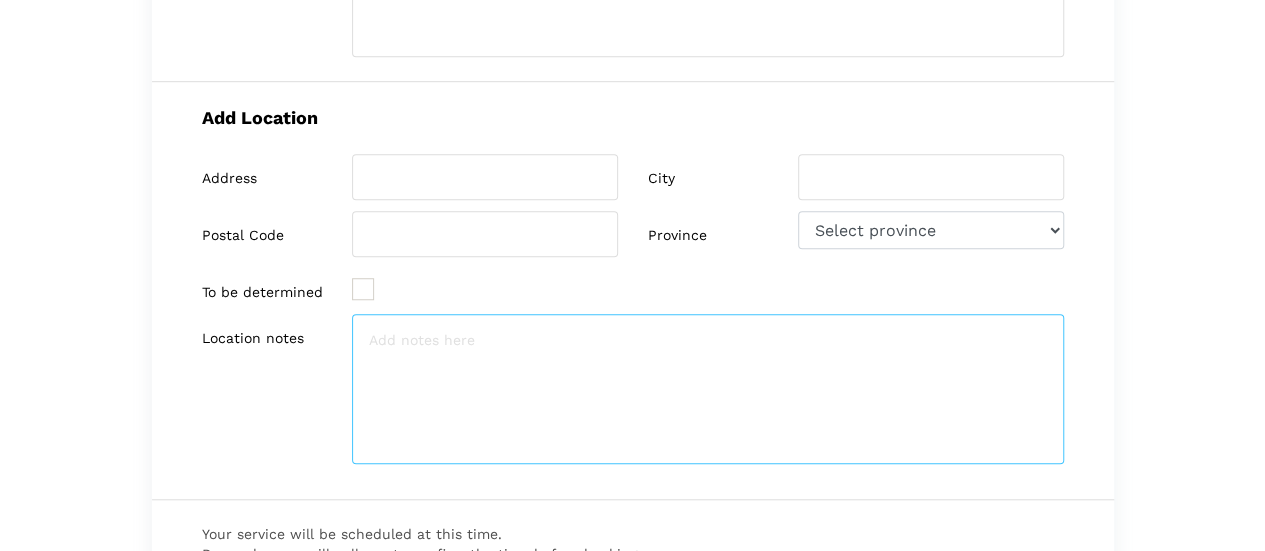 scroll, scrollTop: 632, scrollLeft: 0, axis: vertical 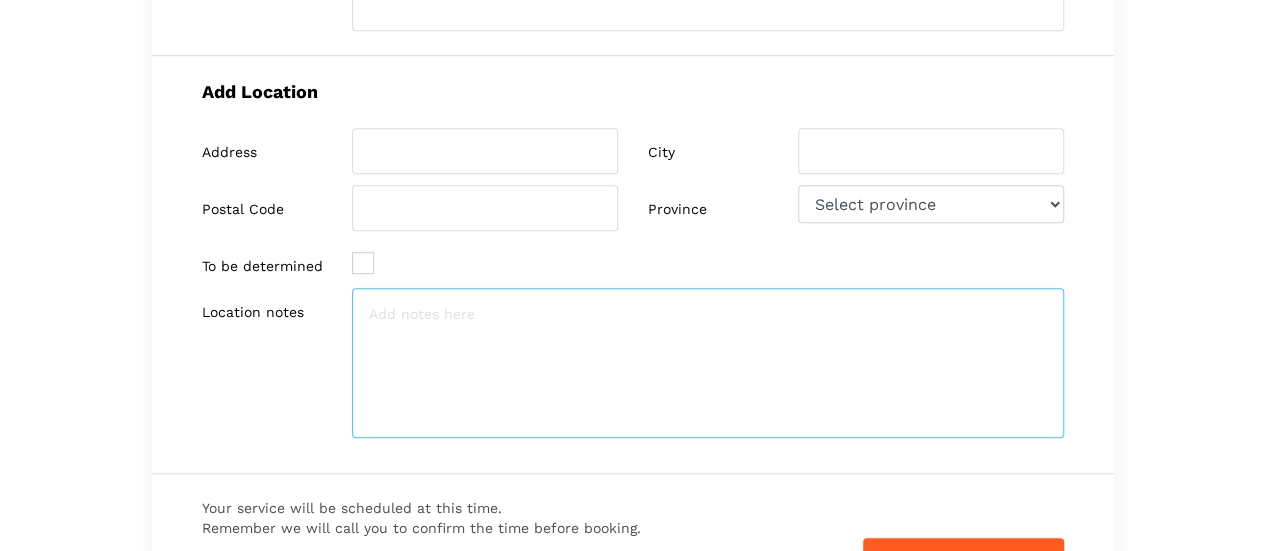 paste on "121 tapestry dr" 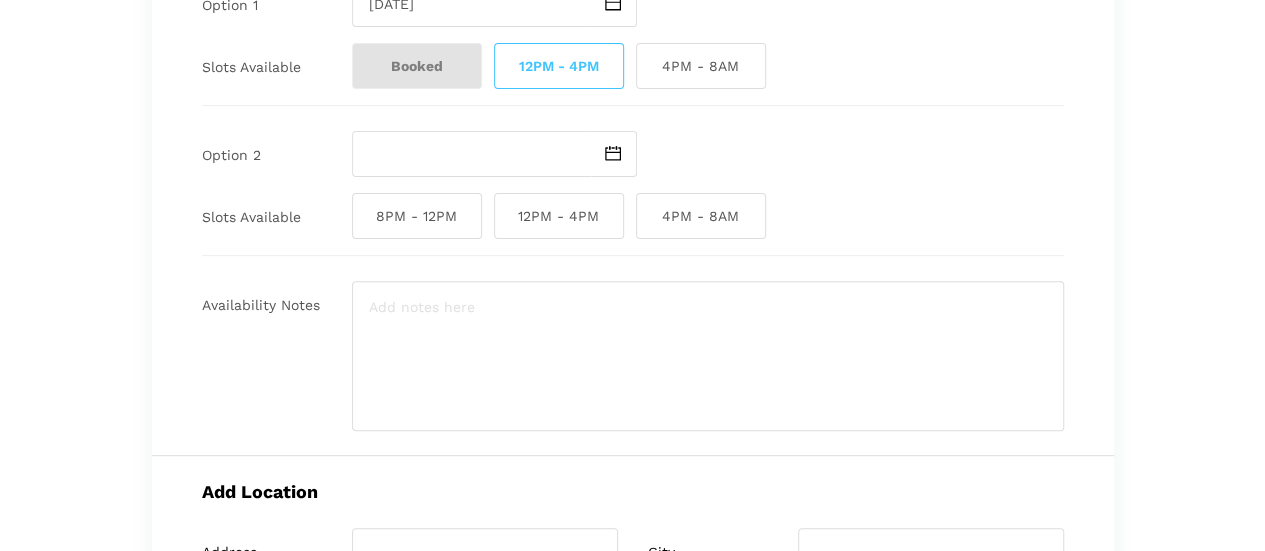 scroll, scrollTop: 132, scrollLeft: 0, axis: vertical 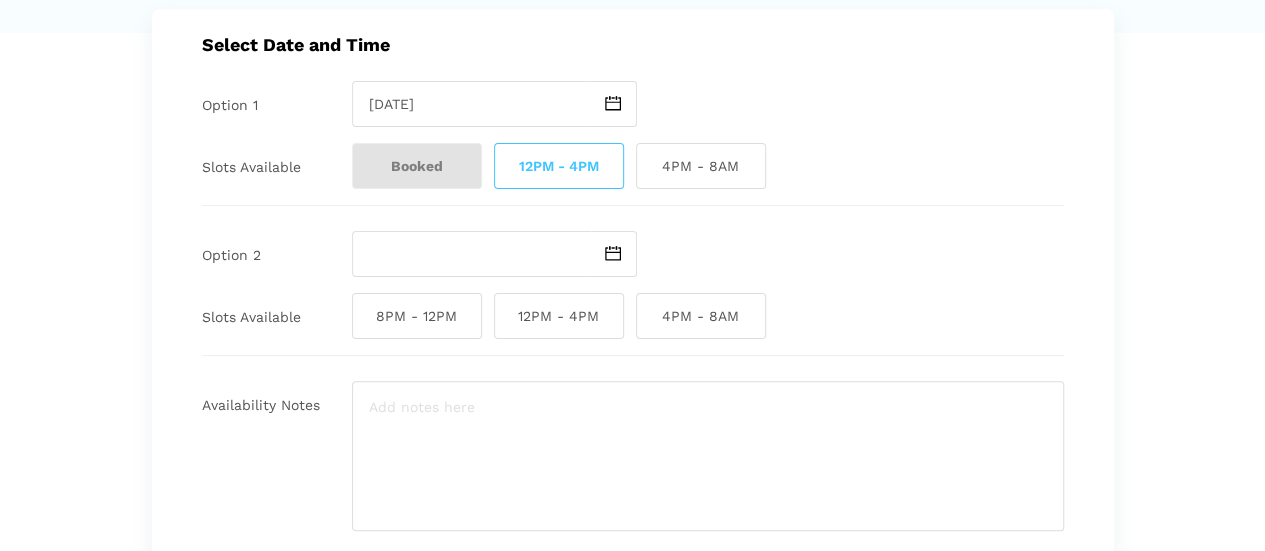 type on "121 tapestry dr" 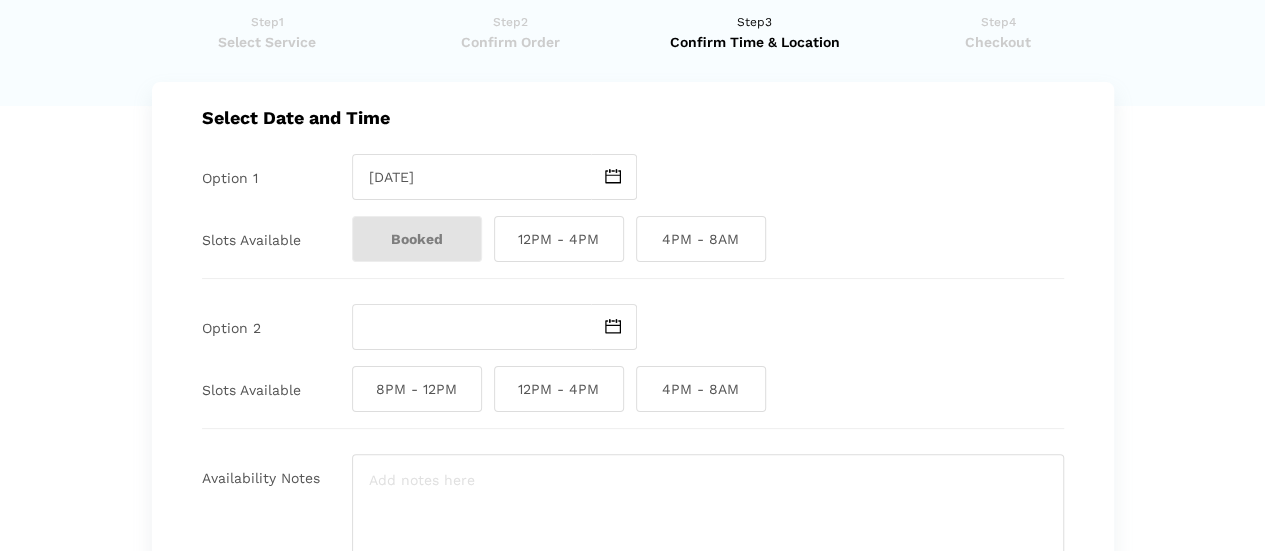scroll, scrollTop: 0, scrollLeft: 0, axis: both 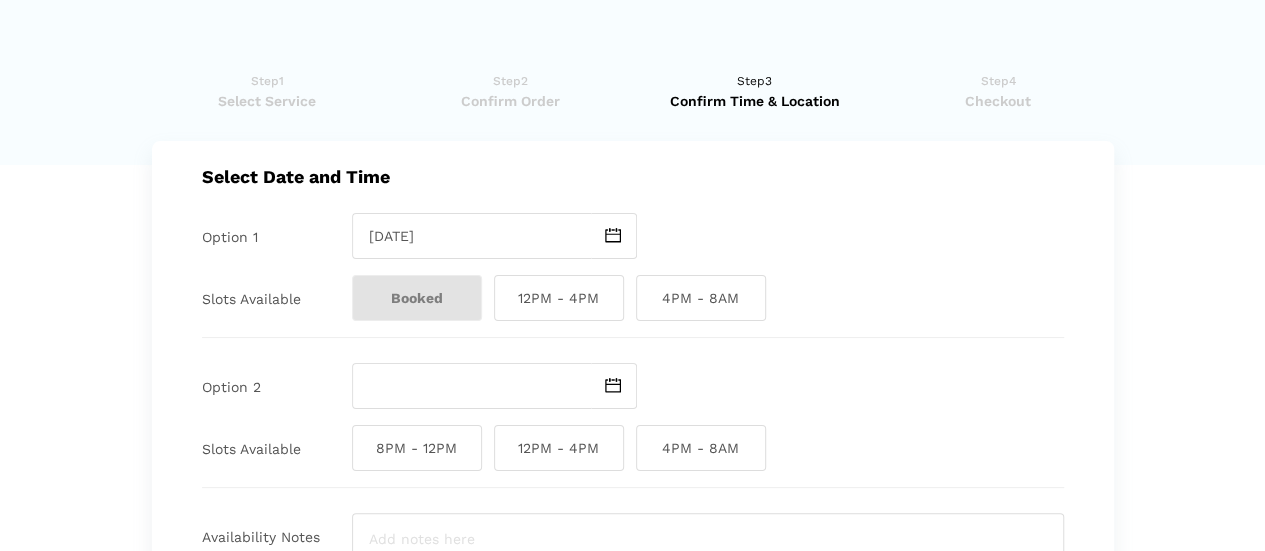 click on "12PM - 4PM" at bounding box center [559, 298] 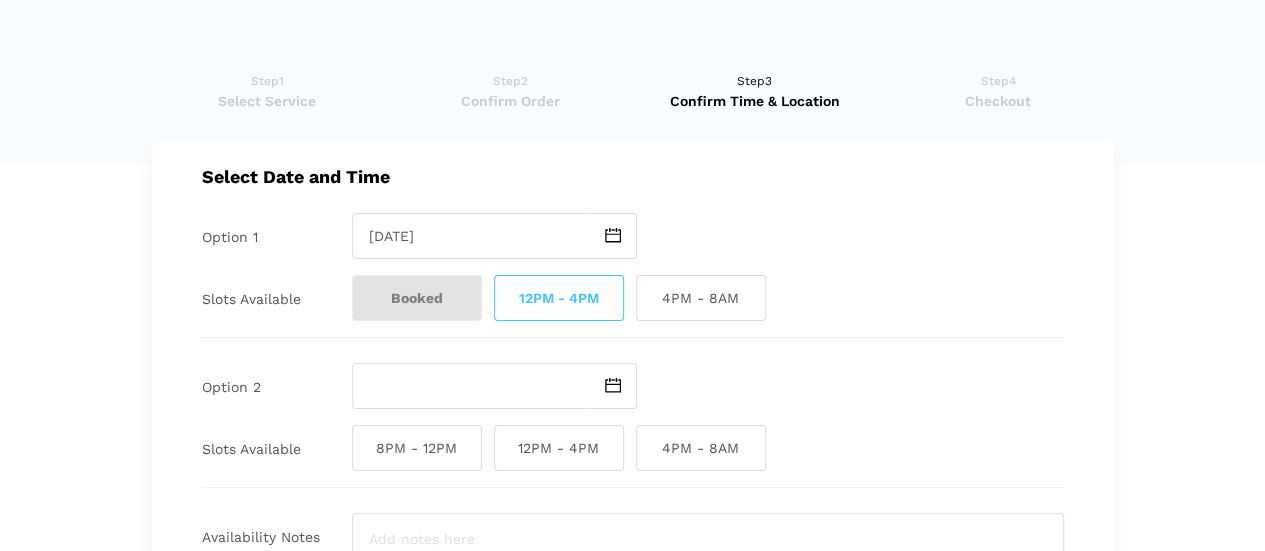 click on "Booked" at bounding box center (417, 298) 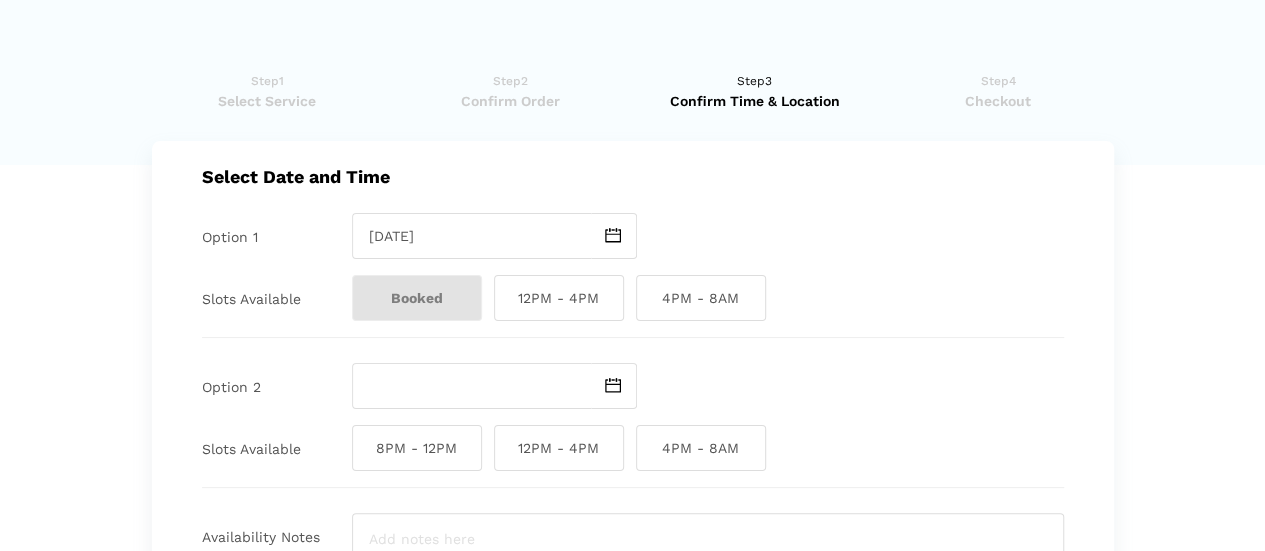 click on "12PM - 4PM" at bounding box center [559, 298] 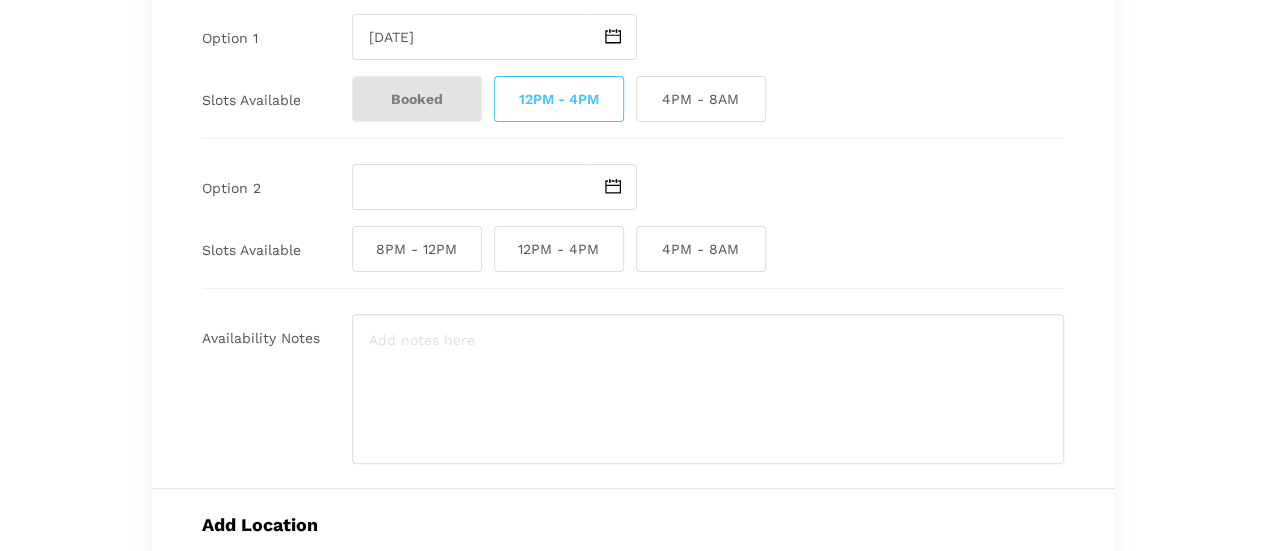scroll, scrollTop: 200, scrollLeft: 0, axis: vertical 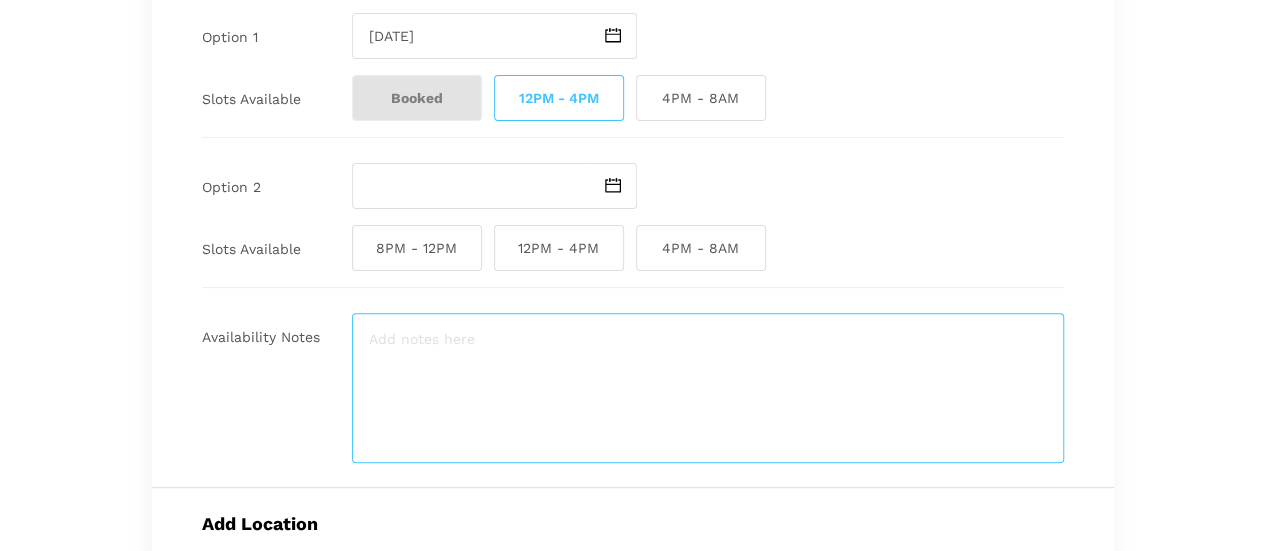 click at bounding box center [708, 388] 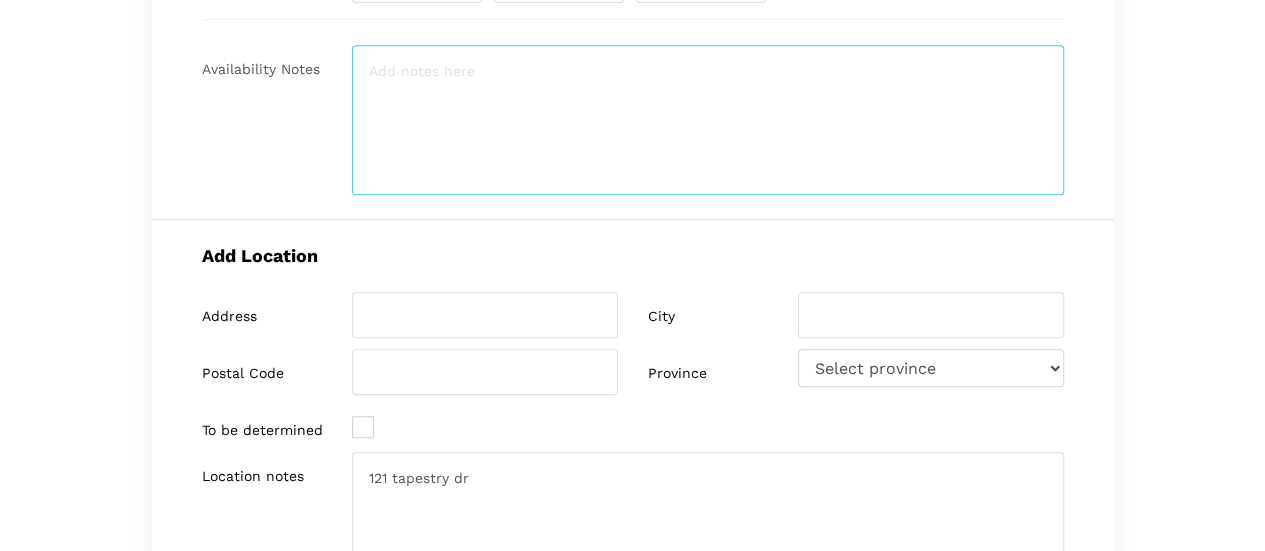 scroll, scrollTop: 500, scrollLeft: 0, axis: vertical 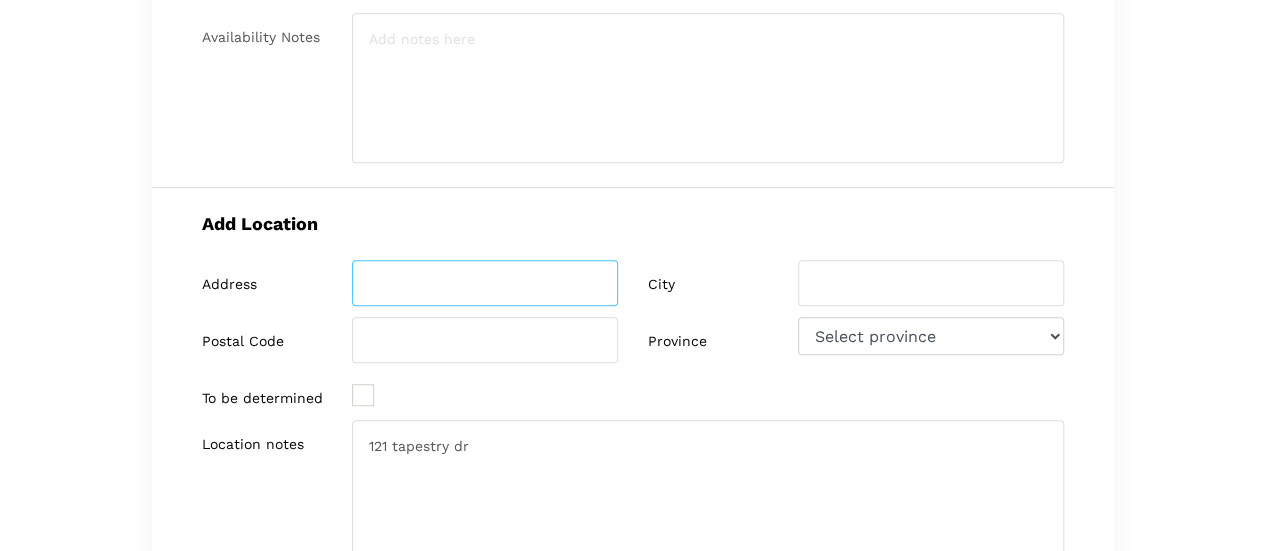 click at bounding box center (485, 283) 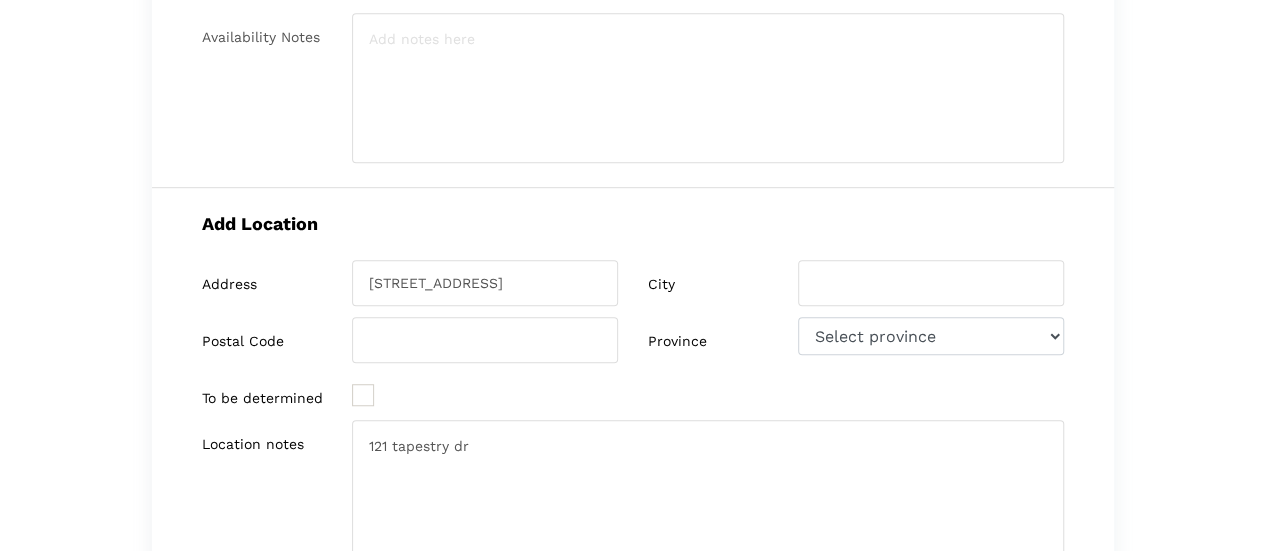 type on "[STREET_ADDRESS]" 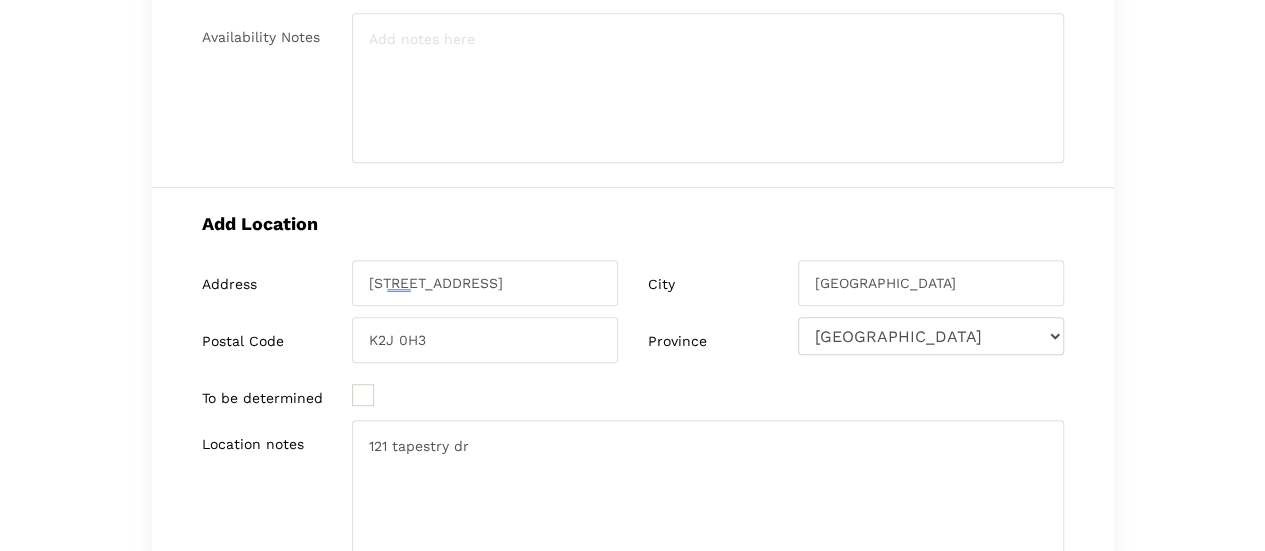 click on "To be determined" at bounding box center (410, 397) 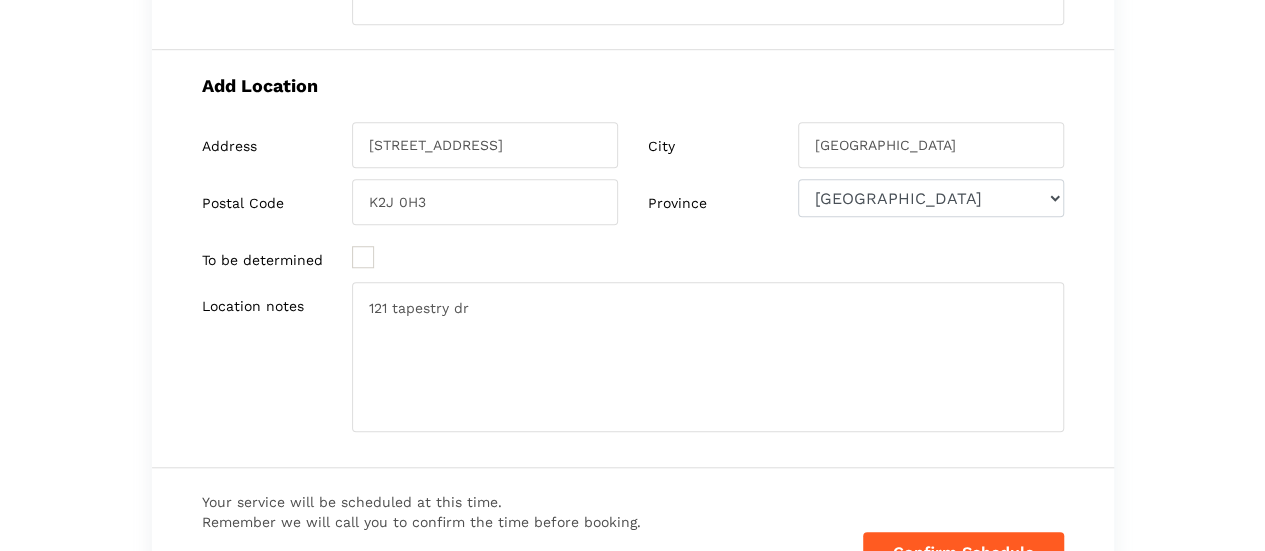 scroll, scrollTop: 700, scrollLeft: 0, axis: vertical 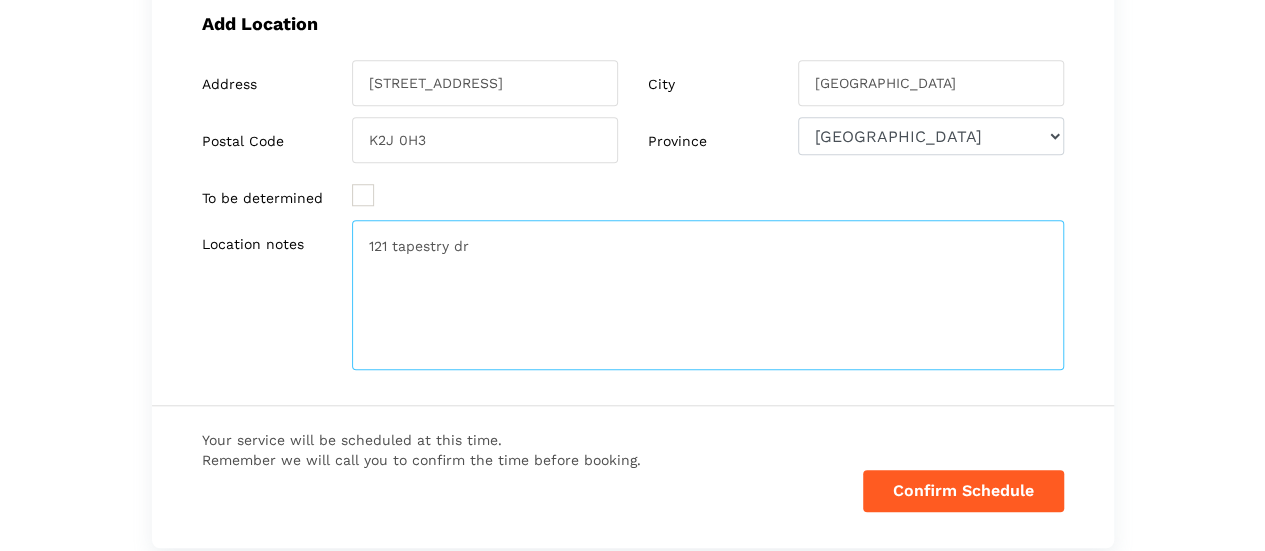 drag, startPoint x: 500, startPoint y: 249, endPoint x: 342, endPoint y: 239, distance: 158.31615 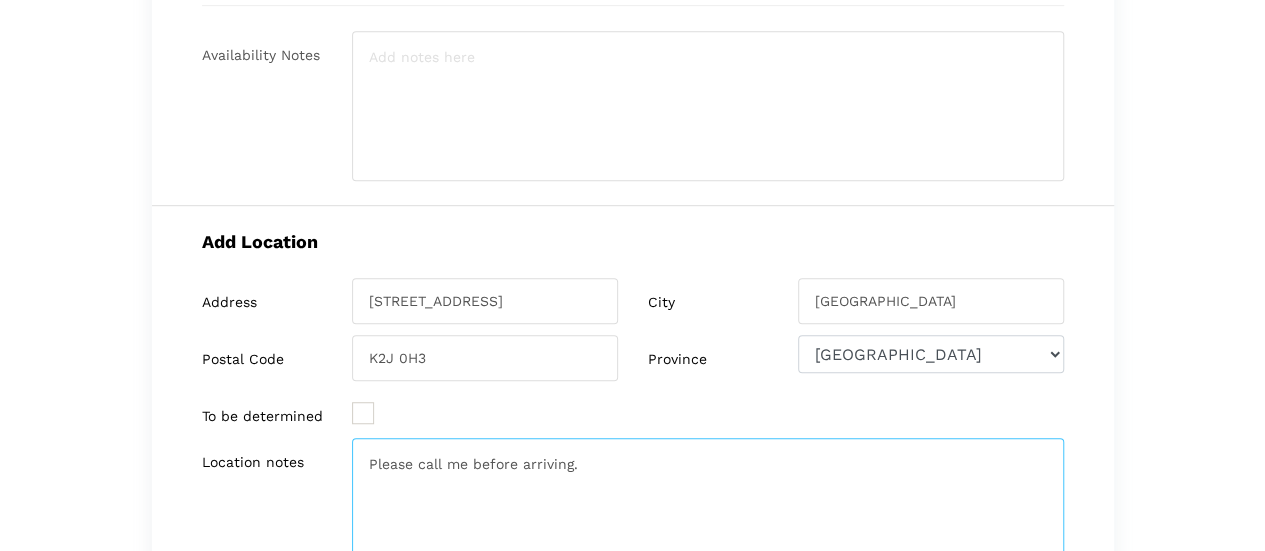 scroll, scrollTop: 300, scrollLeft: 0, axis: vertical 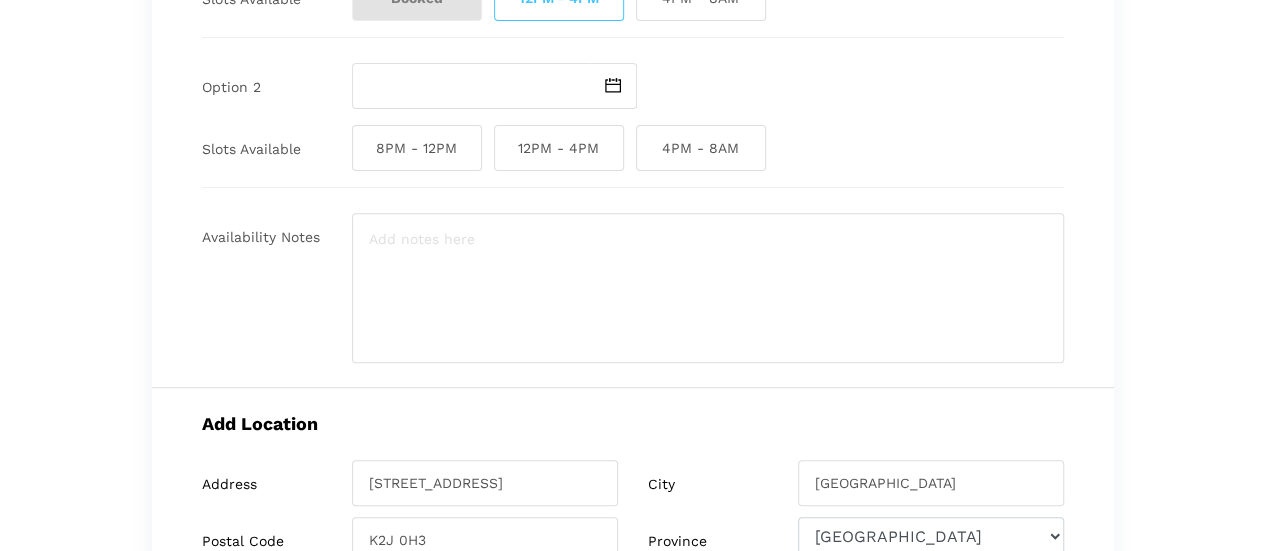 type on "Please call me before arriving." 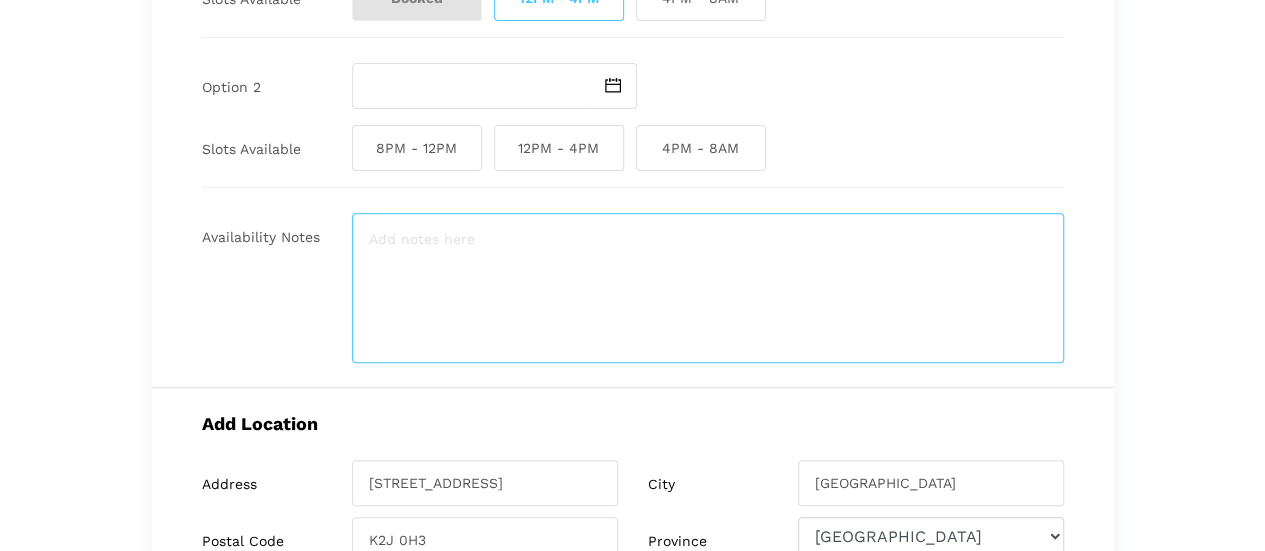 click at bounding box center (708, 288) 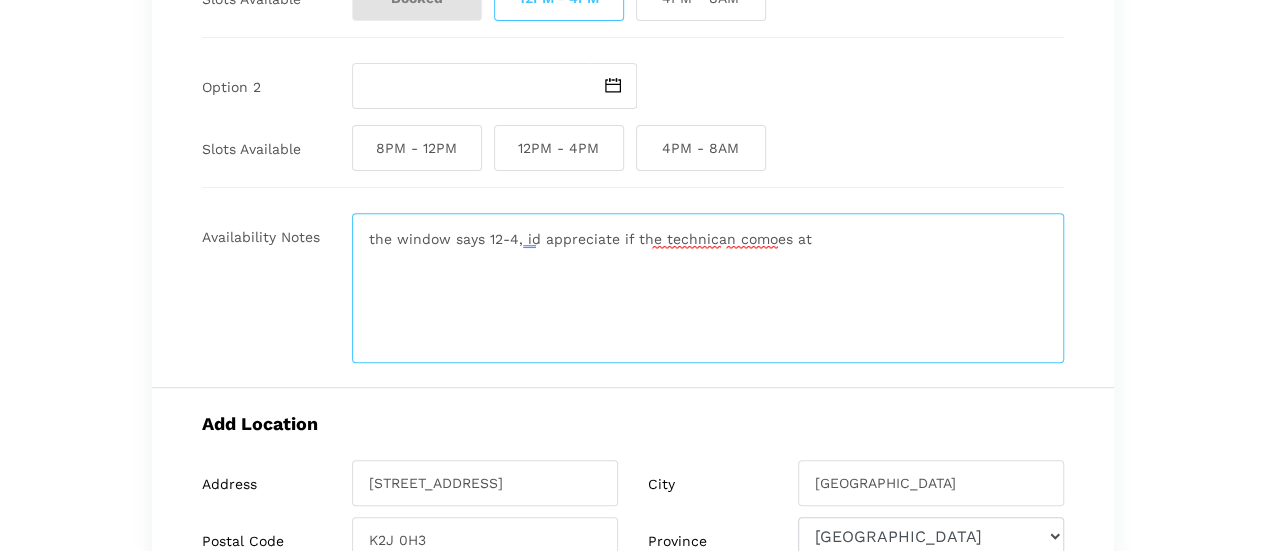 drag, startPoint x: 537, startPoint y: 236, endPoint x: 532, endPoint y: 258, distance: 22.561028 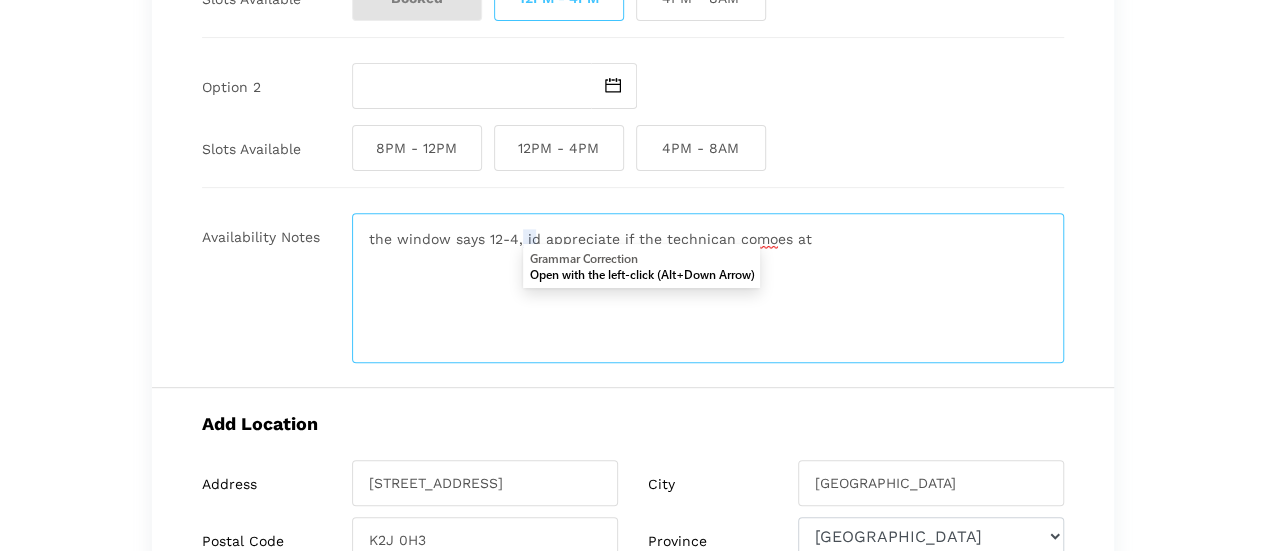drag, startPoint x: 532, startPoint y: 239, endPoint x: 537, endPoint y: 281, distance: 42.296574 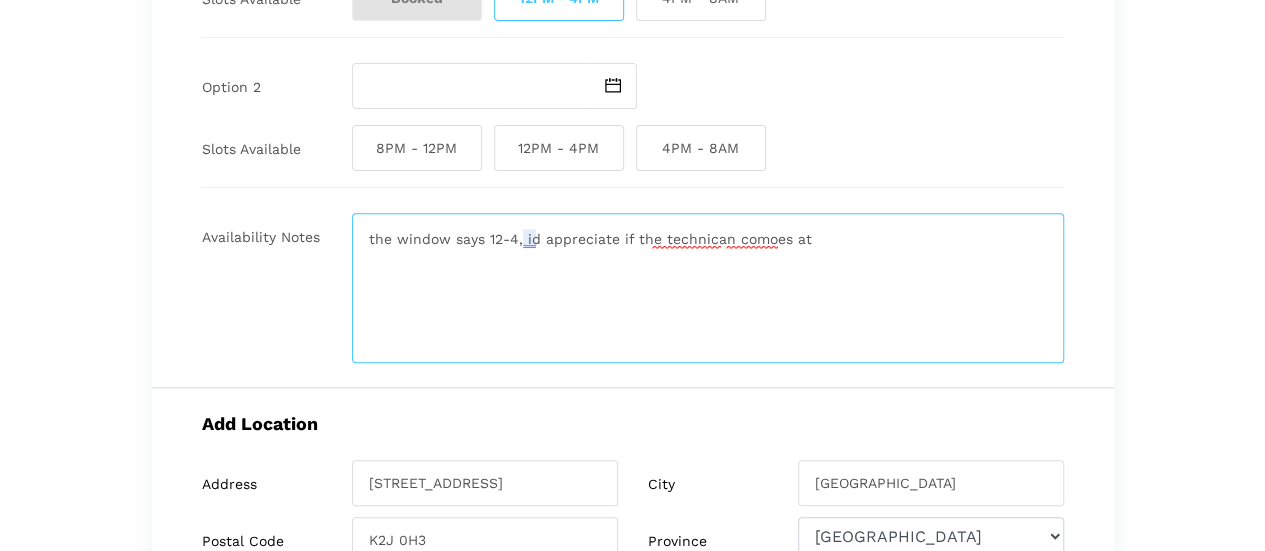 click on "the window says 12-4, id appreciate if the technican comoes at" at bounding box center [708, 288] 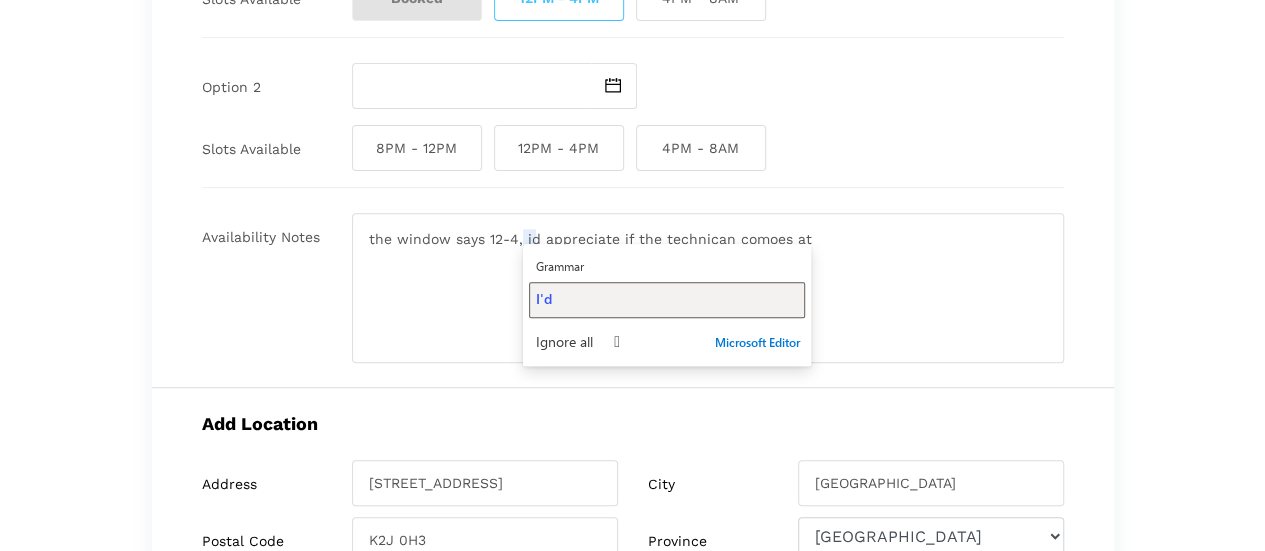 click on "I'd" at bounding box center [667, 300] 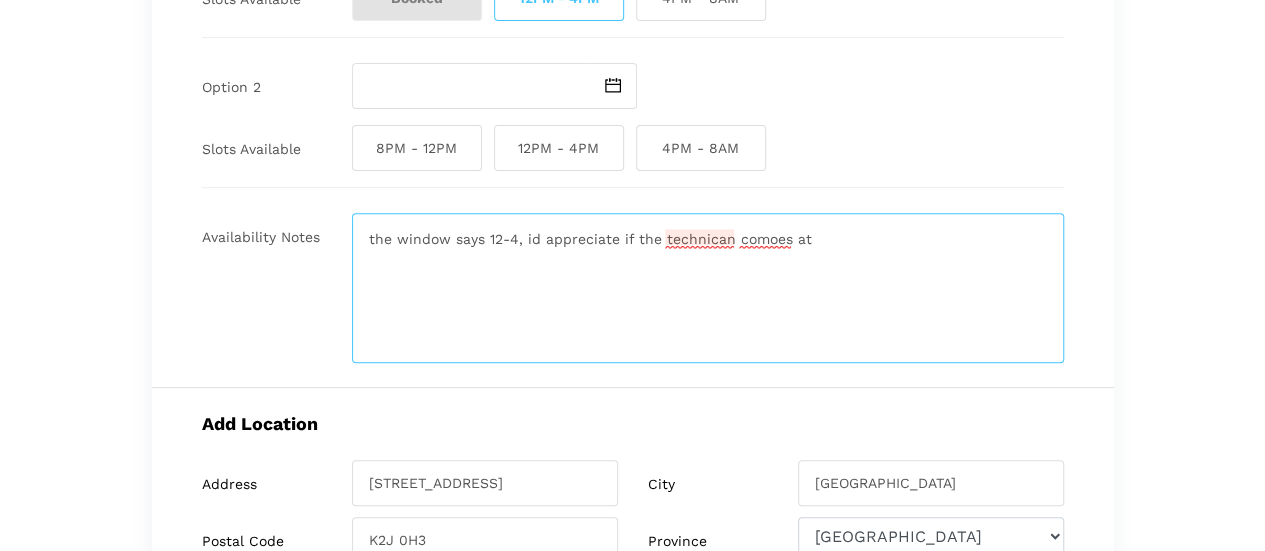 click on "the window says 12-4, id appreciate if the technican comoes at" at bounding box center (708, 288) 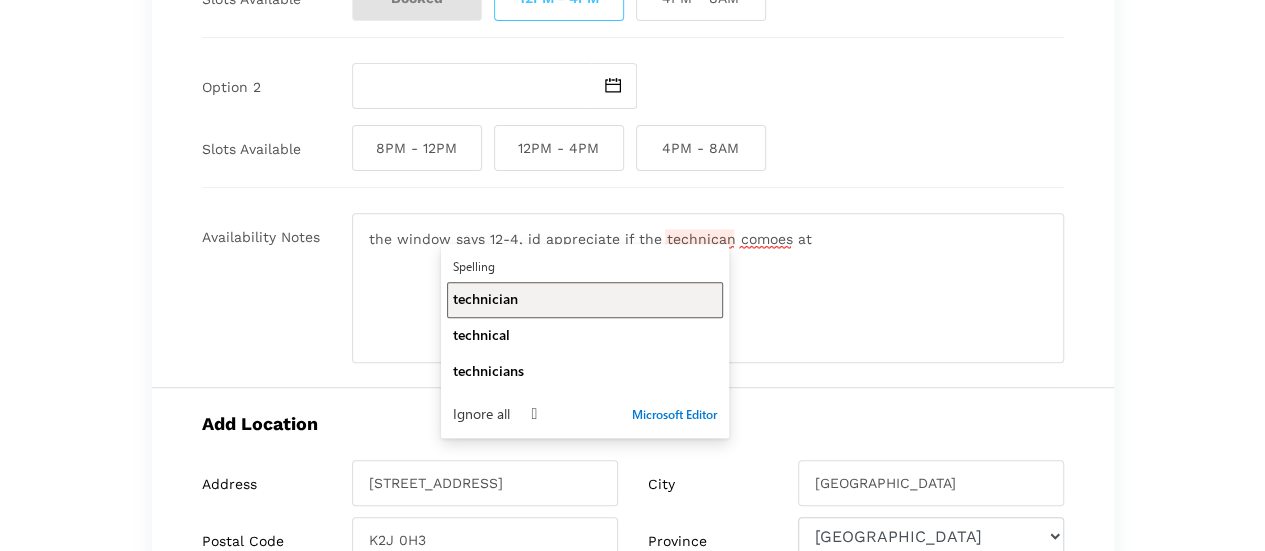 click on "technician" at bounding box center (485, 298) 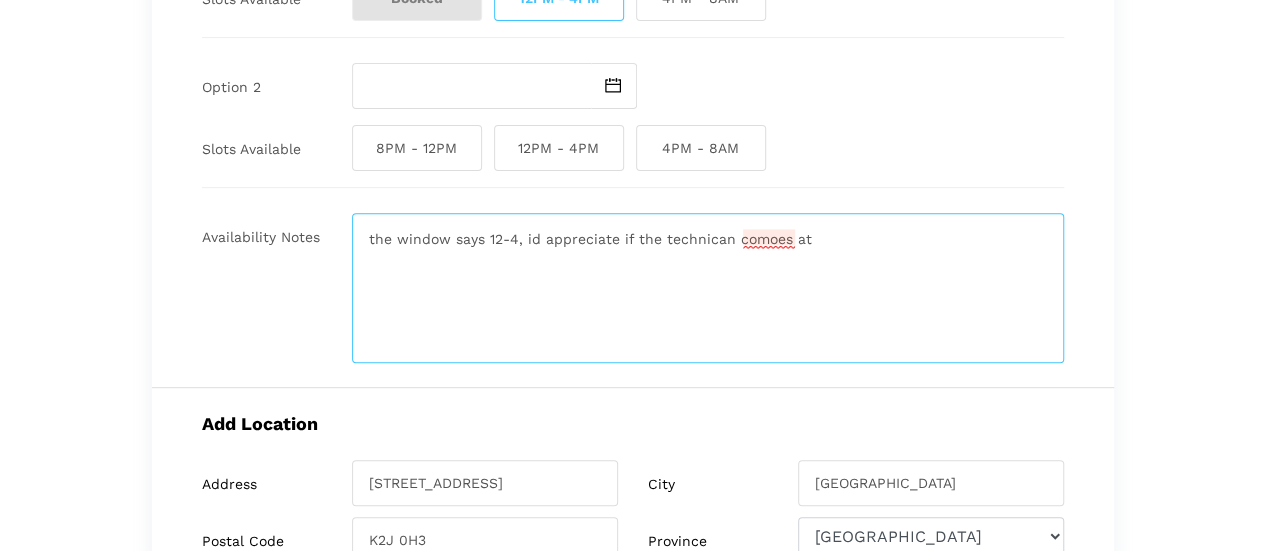 click on "the window says 12-4, id appreciate if the technican comoes at" at bounding box center [708, 288] 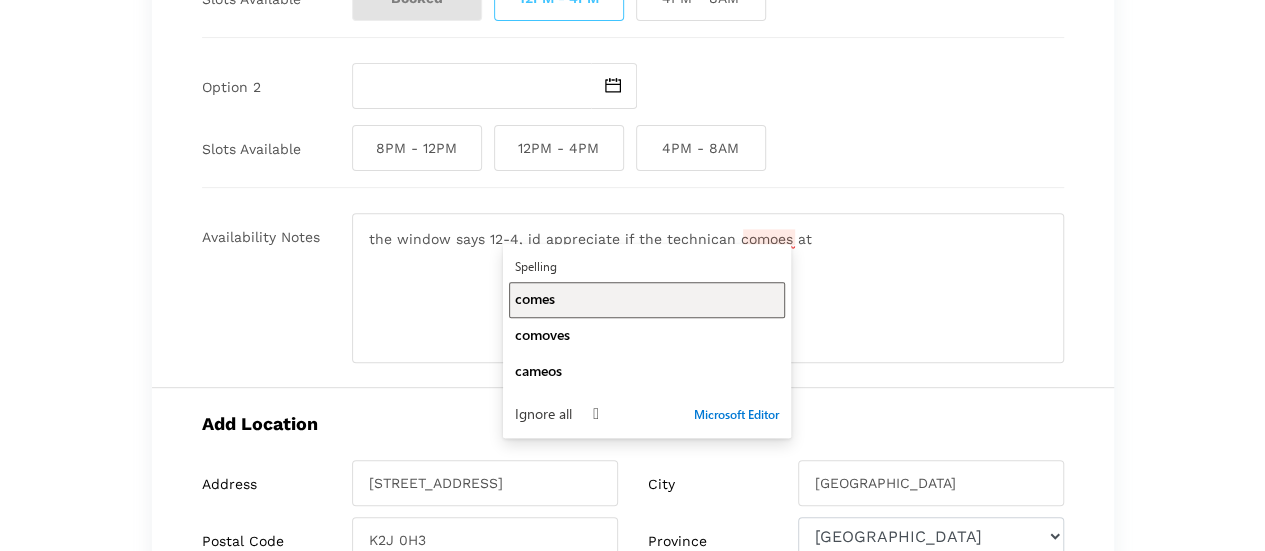click on "comes" at bounding box center [647, 298] 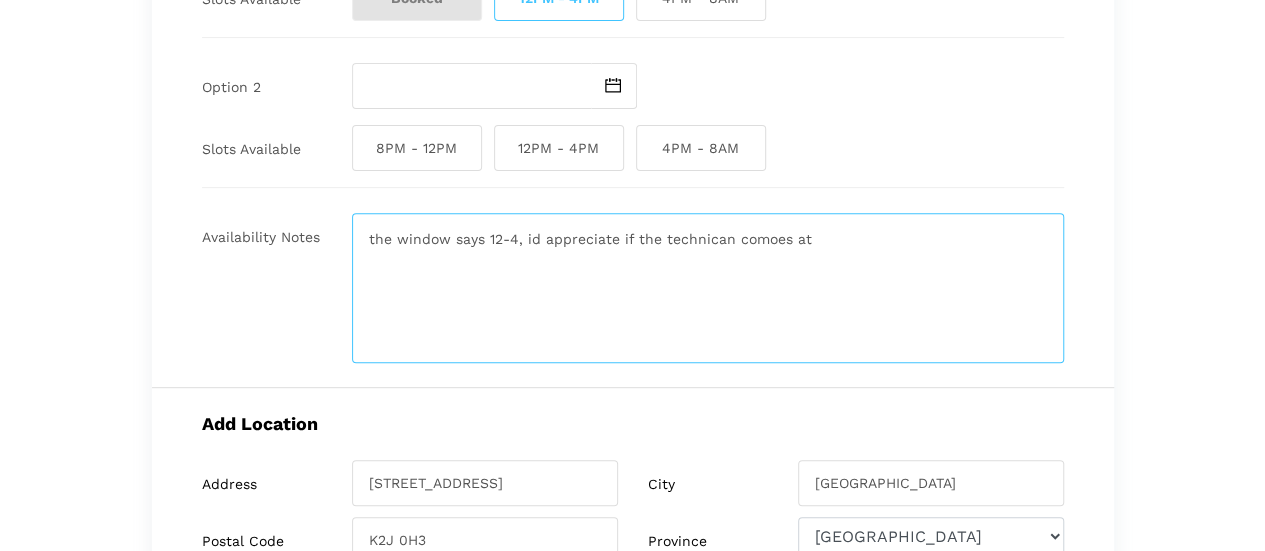 click on "the window says 12-4, id appreciate if the technican comoes at" at bounding box center [708, 288] 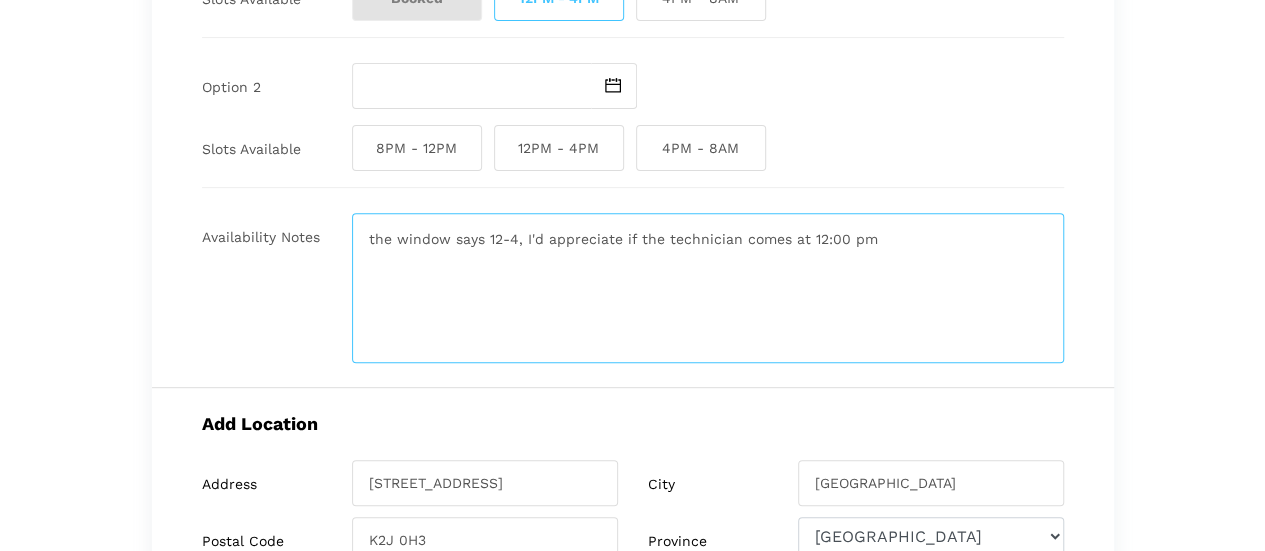 type on "the window says 12-4, I'd appreciate if the technician comes at 12:00 pm" 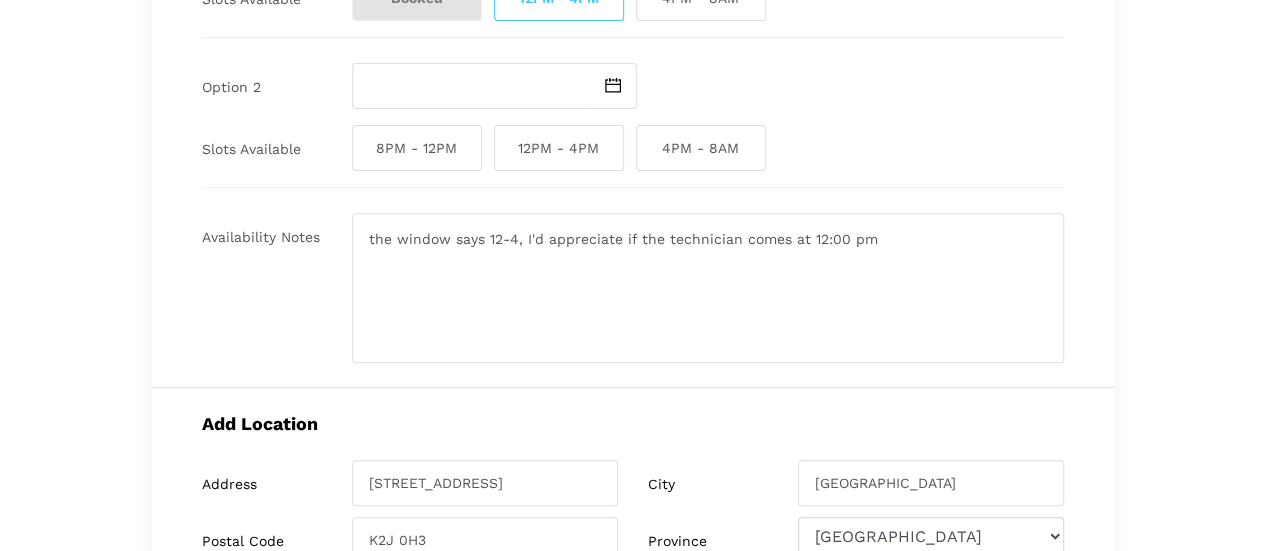 click on "Availability Notes" at bounding box center [277, 288] 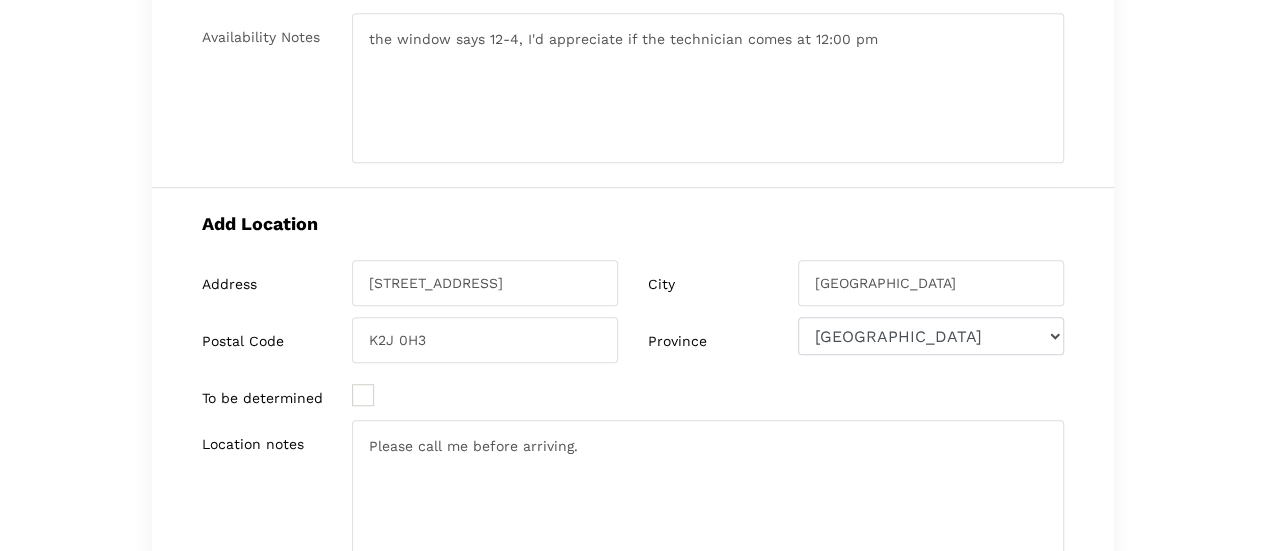 scroll, scrollTop: 700, scrollLeft: 0, axis: vertical 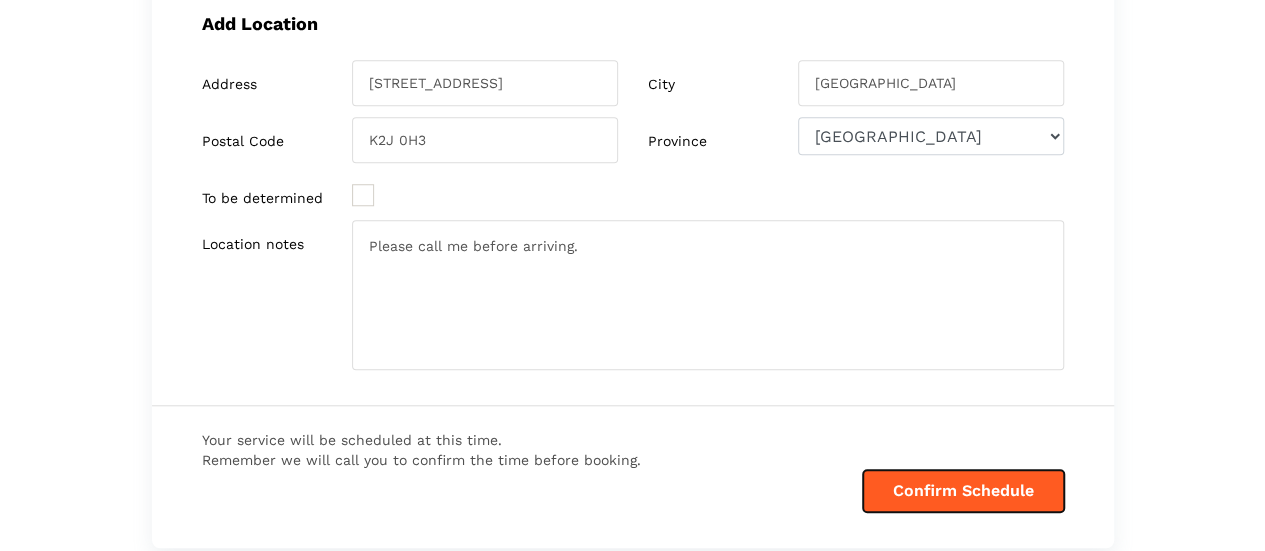 click on "Confirm Schedule" at bounding box center [963, 491] 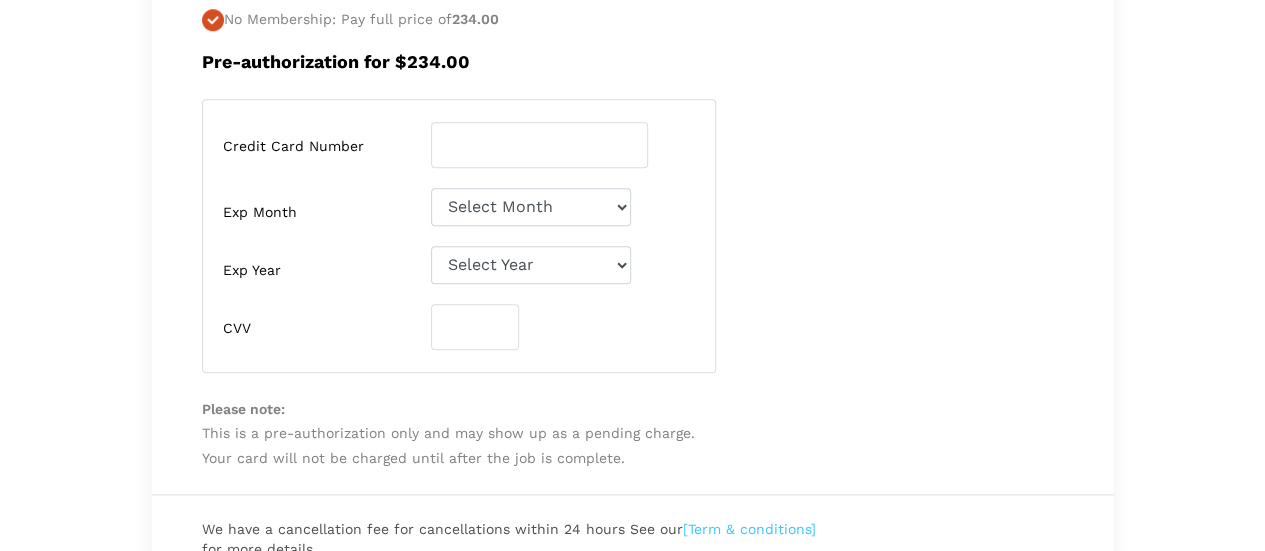 scroll, scrollTop: 600, scrollLeft: 0, axis: vertical 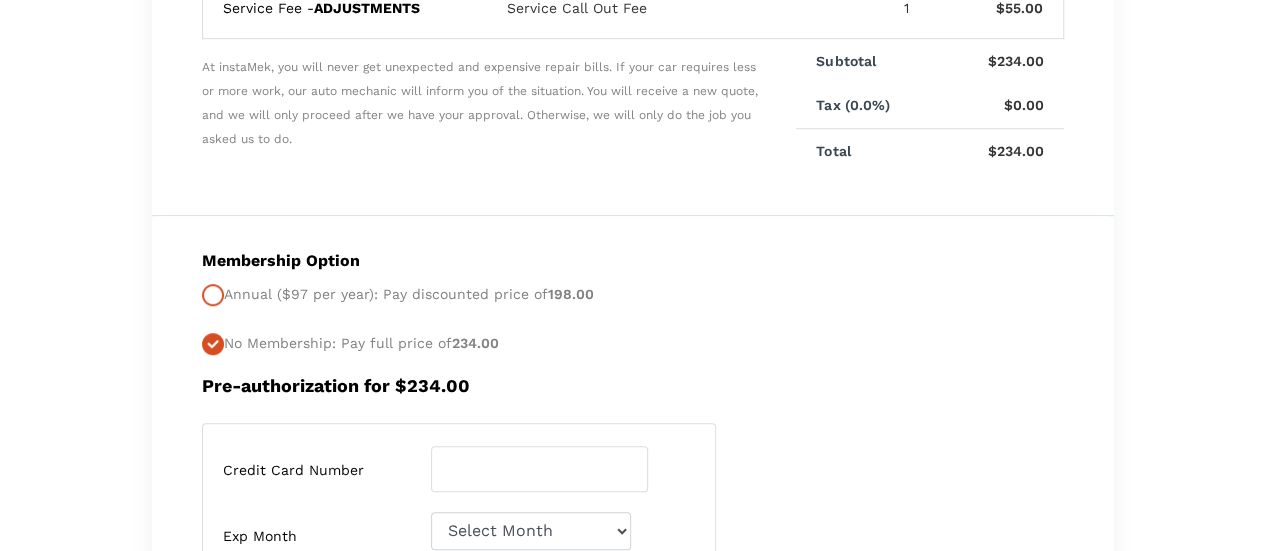 click at bounding box center (213, 295) 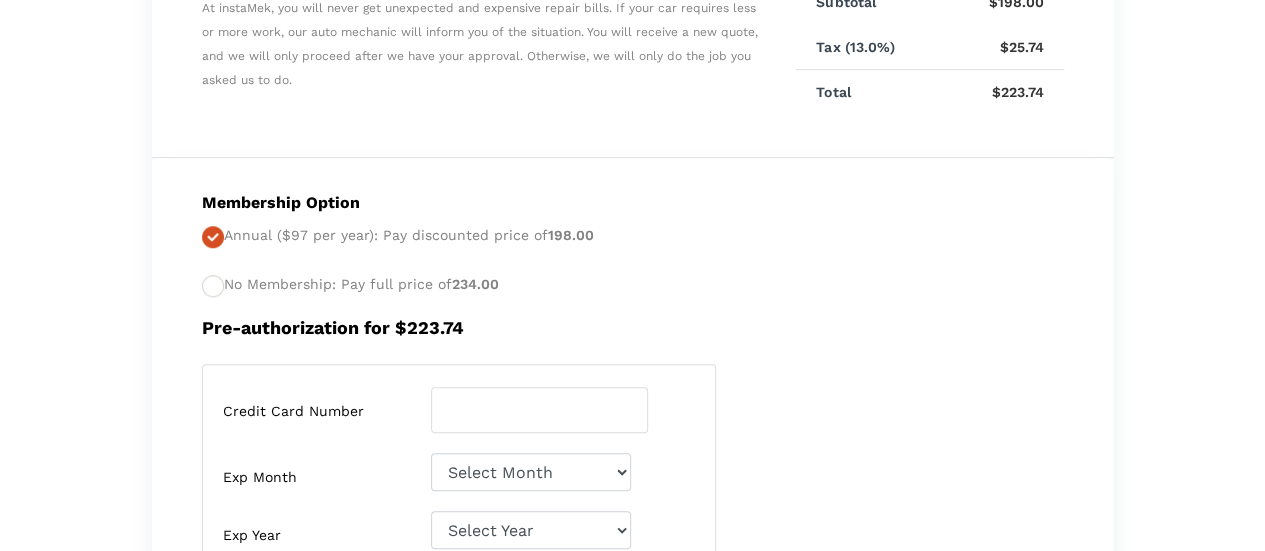 scroll, scrollTop: 800, scrollLeft: 0, axis: vertical 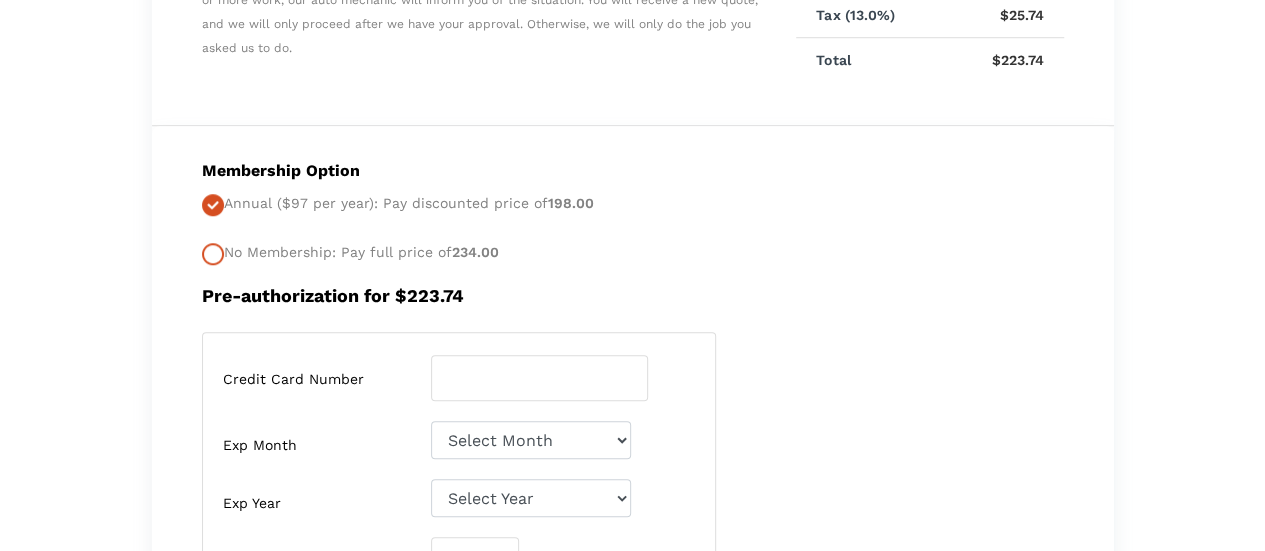 click at bounding box center (213, 254) 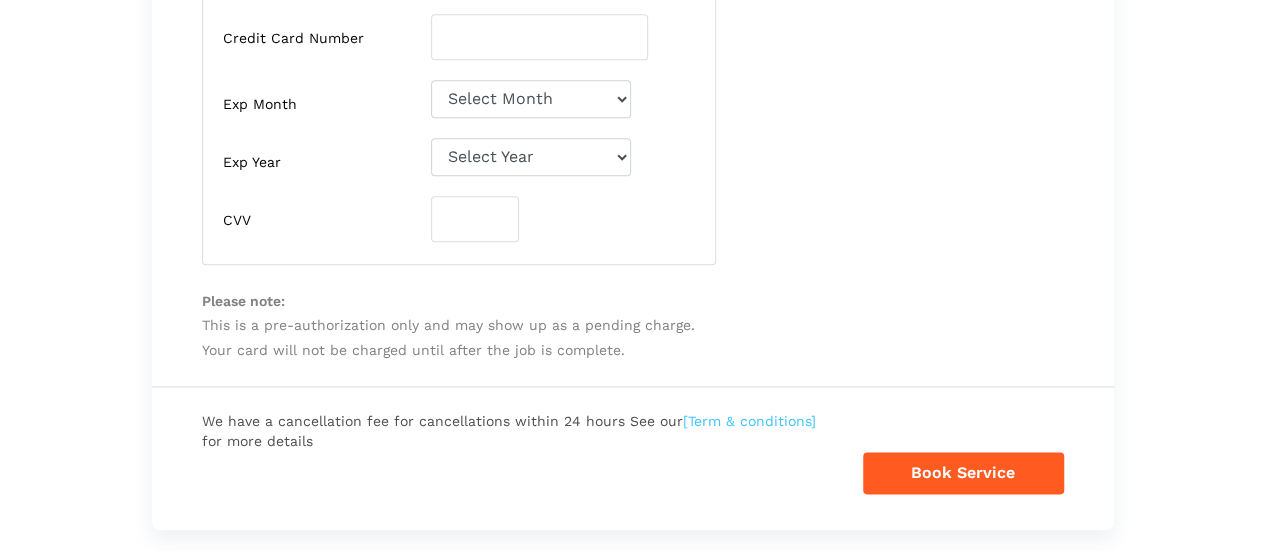 scroll, scrollTop: 1000, scrollLeft: 0, axis: vertical 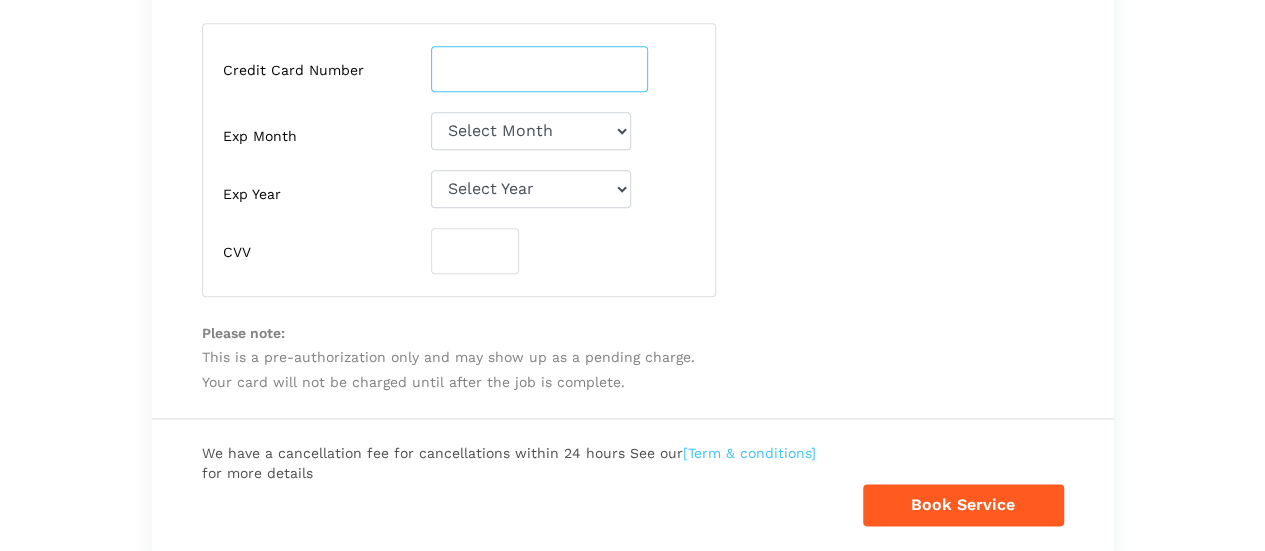 click at bounding box center (539, 69) 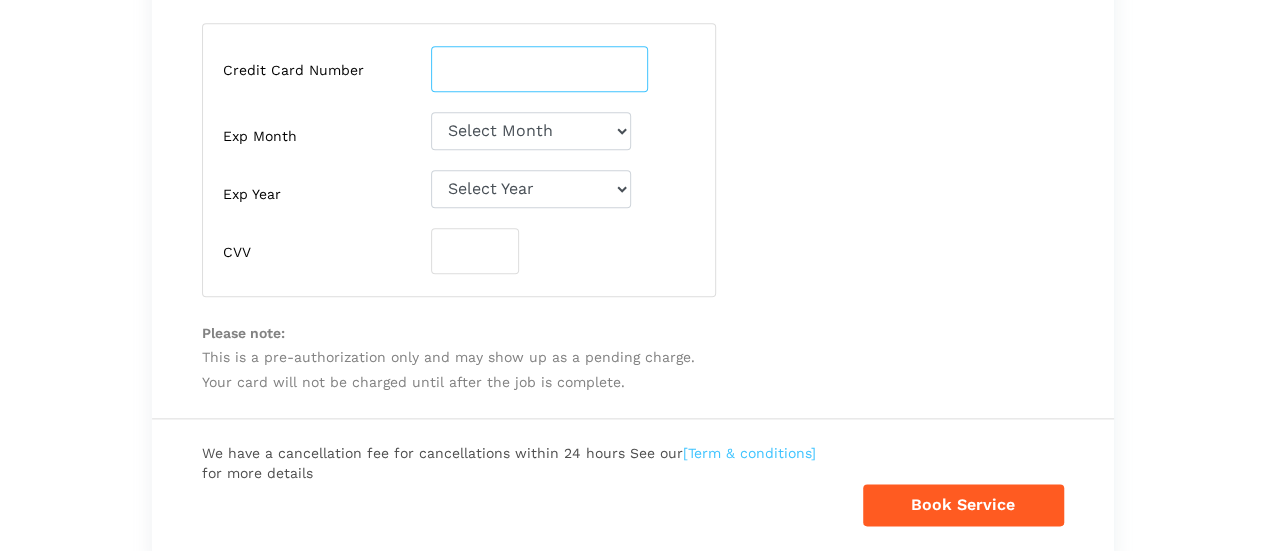 type on "[CREDIT_CARD_NUMBER]" 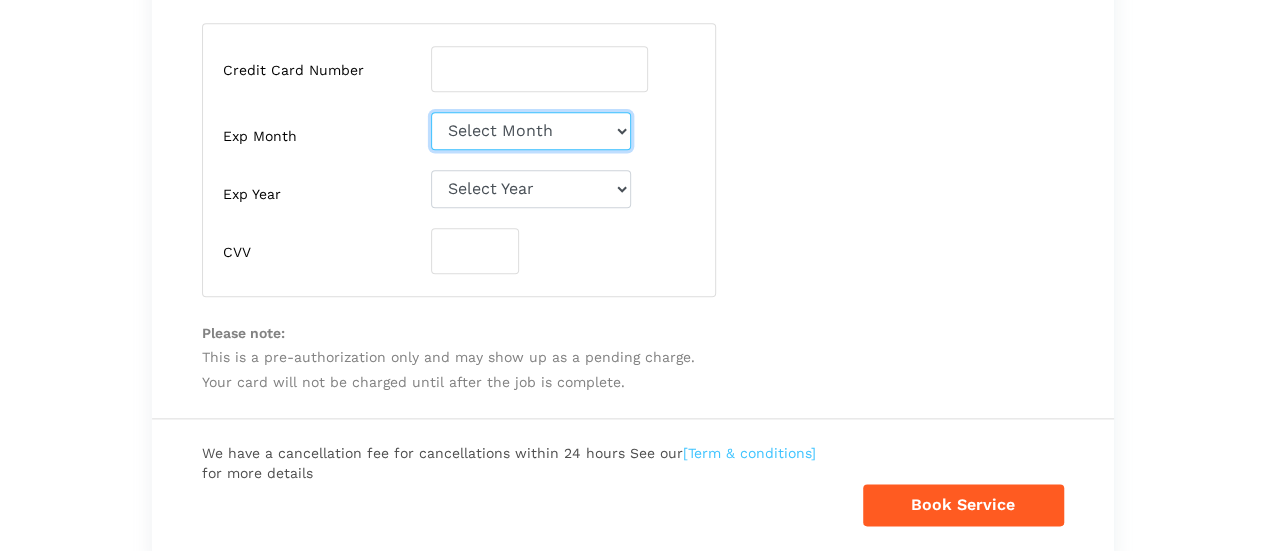 click on "Select Month
[DATE]-[DATE]-[DATE]-[DATE]-[DATE]-[DATE]-[DATE]-[DATE]-[DATE]-[DATE]-[DATE]-December" at bounding box center [531, 131] 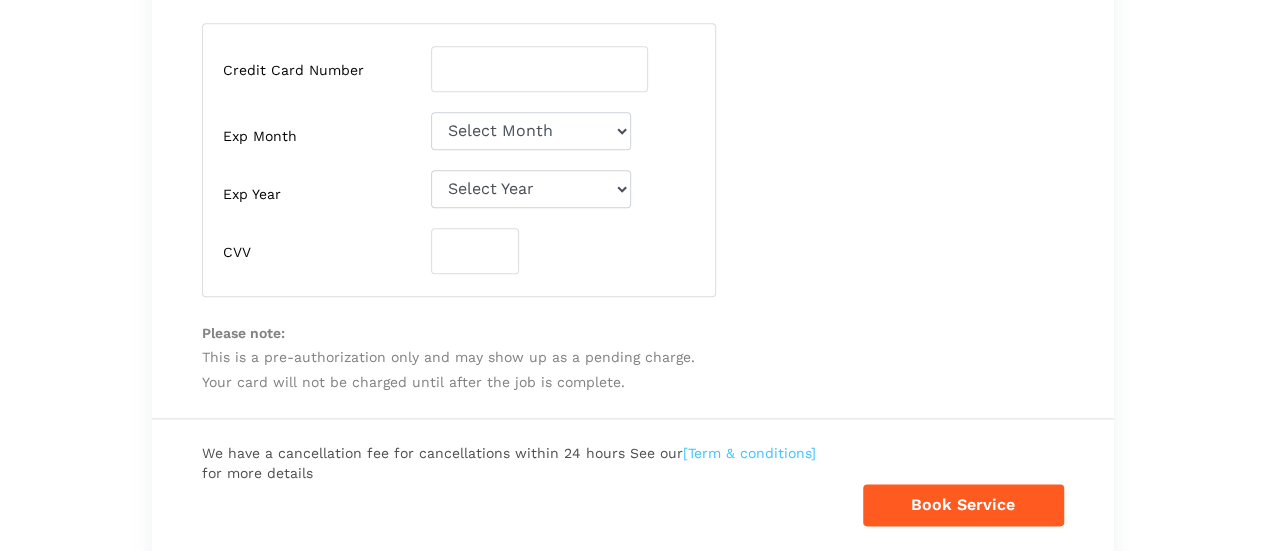 click on "Credit Card Number
[CREDIT_CARD_NUMBER]
Exp Month
Select Month
[DATE]-[DATE]-March" at bounding box center (633, 160) 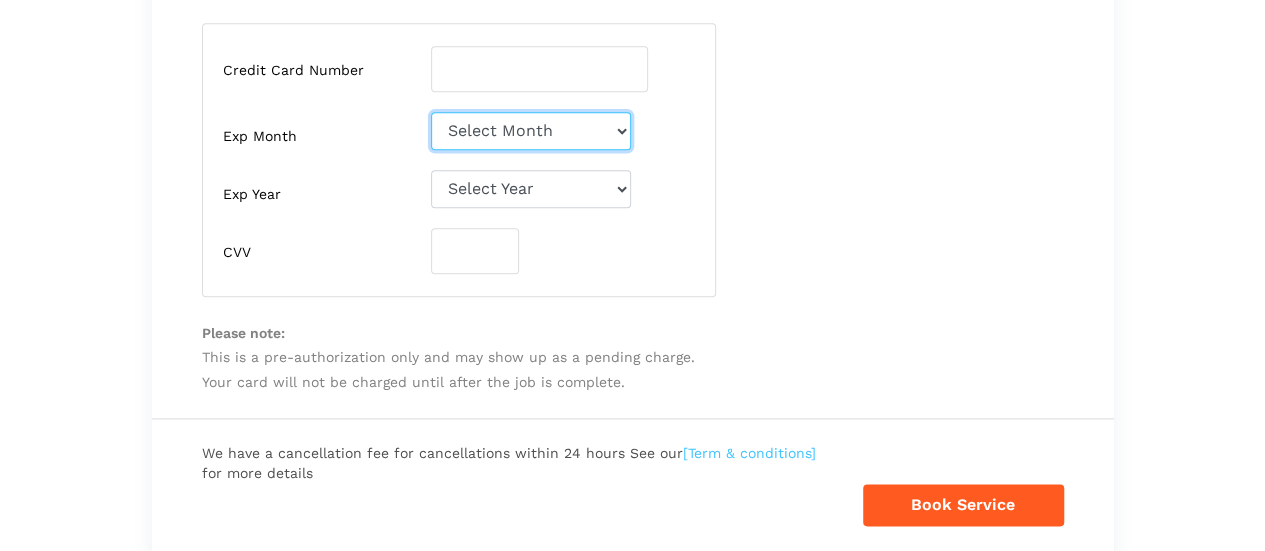 click on "Select Month
[DATE]-[DATE]-[DATE]-[DATE]-[DATE]-[DATE]-[DATE]-[DATE]-[DATE]-[DATE]-[DATE]-December" at bounding box center [531, 131] 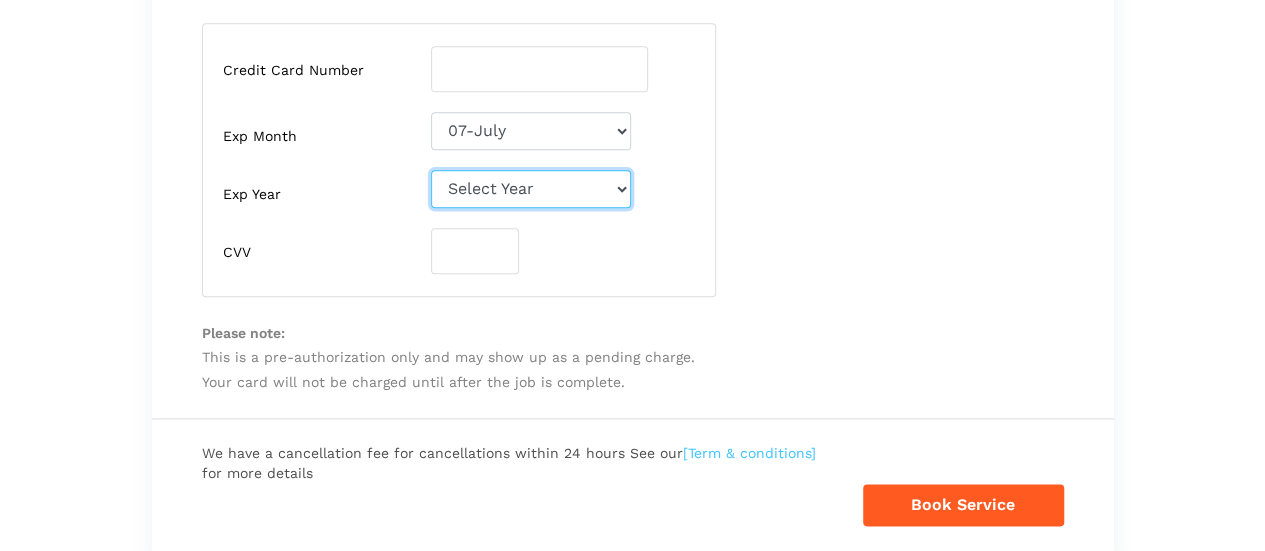 click on "Select Year
[DATE]
2026
2027
2028
2029
2030
2031
2032
2033
2034
2035
2036
2037
2038
2039
2040
2041
2042
2043
2044
2045" at bounding box center (531, 189) 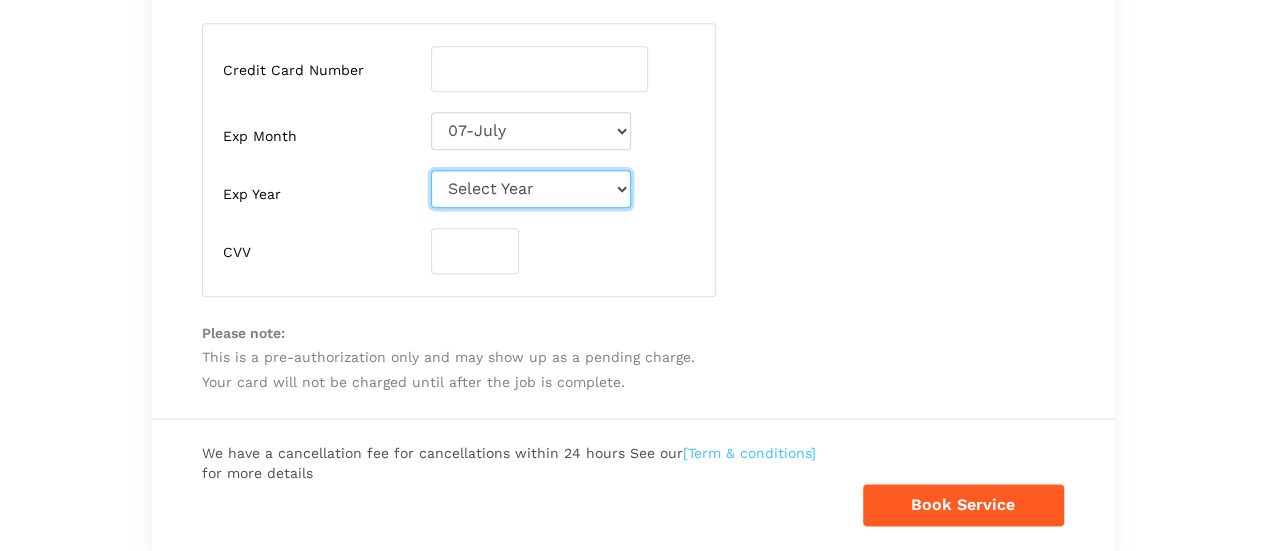 select on "2029" 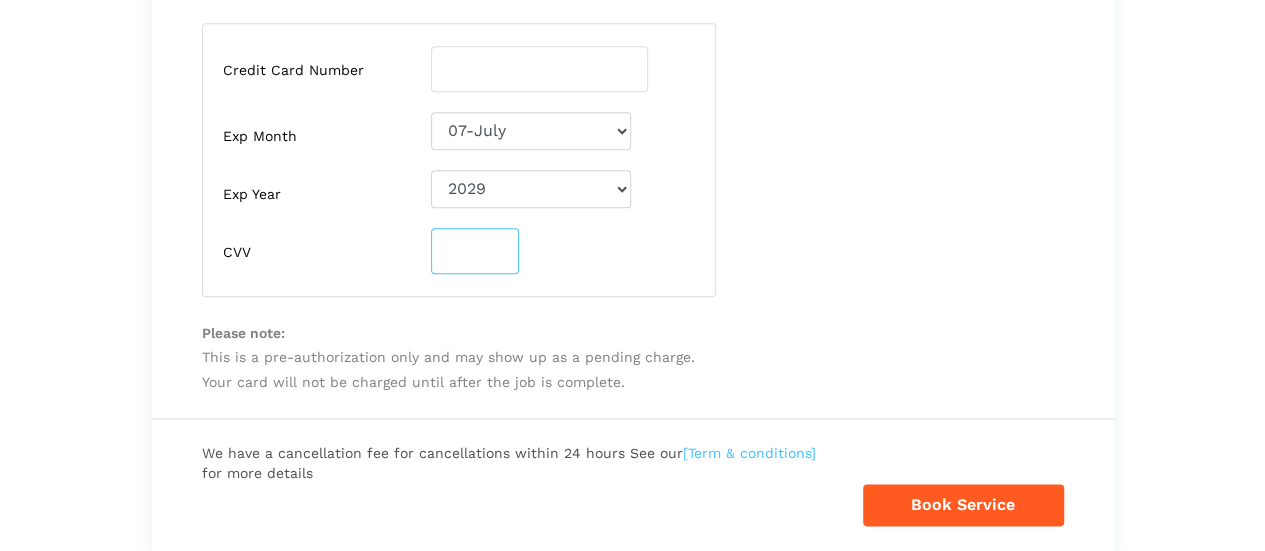 click at bounding box center (475, 251) 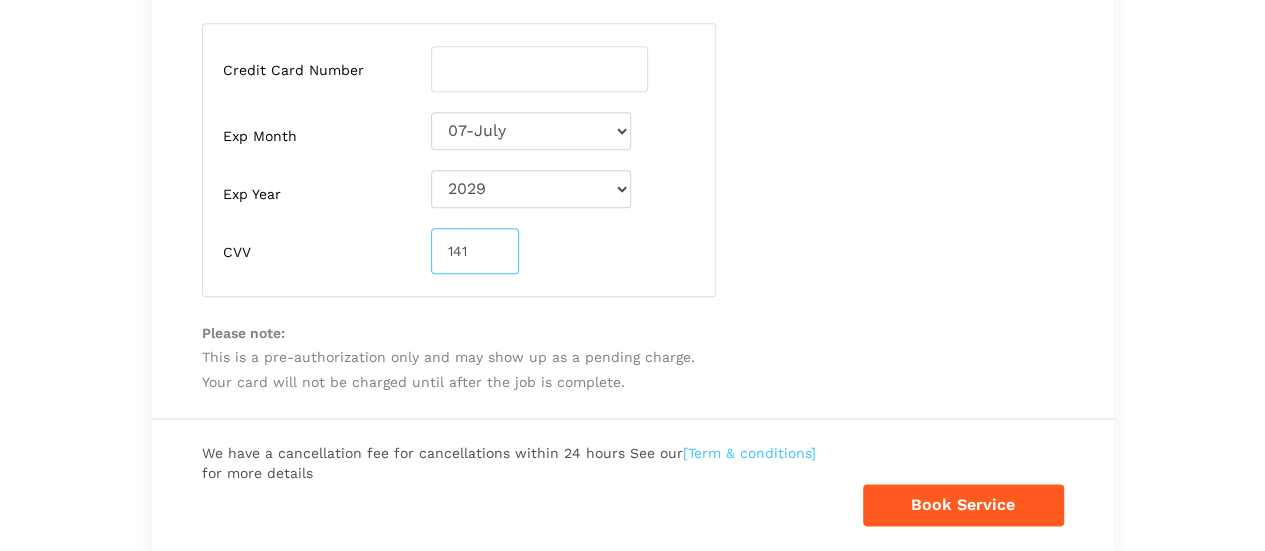 type on "141" 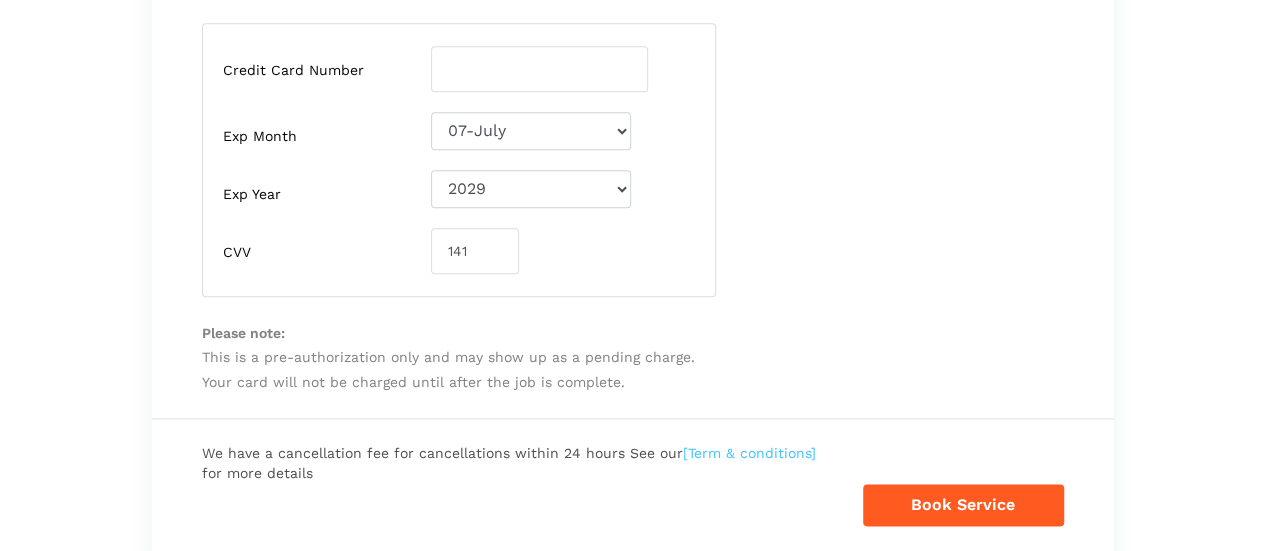 click on "Membership Option
Annual ($97 per year): Pay discounted price of  198.00
No Membership: Pay full price of  234.00
Pre-authorization for $ 264.42
Credit Card Number
[CREDIT_CARD_NUMBER]
Exp Month Select Month" at bounding box center [633, 117] 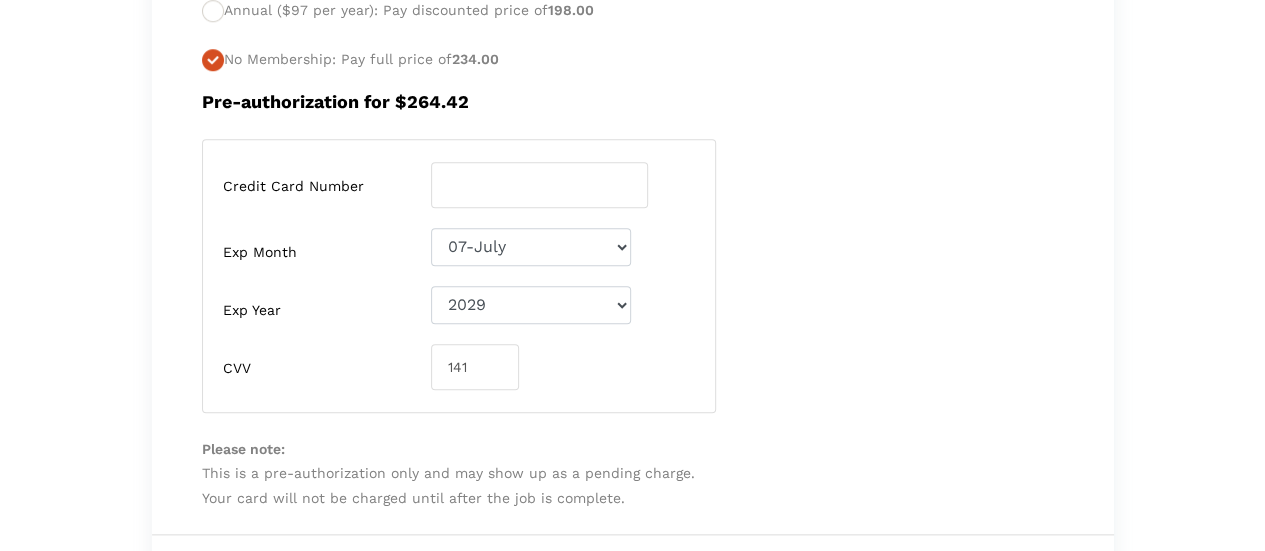 scroll, scrollTop: 1000, scrollLeft: 0, axis: vertical 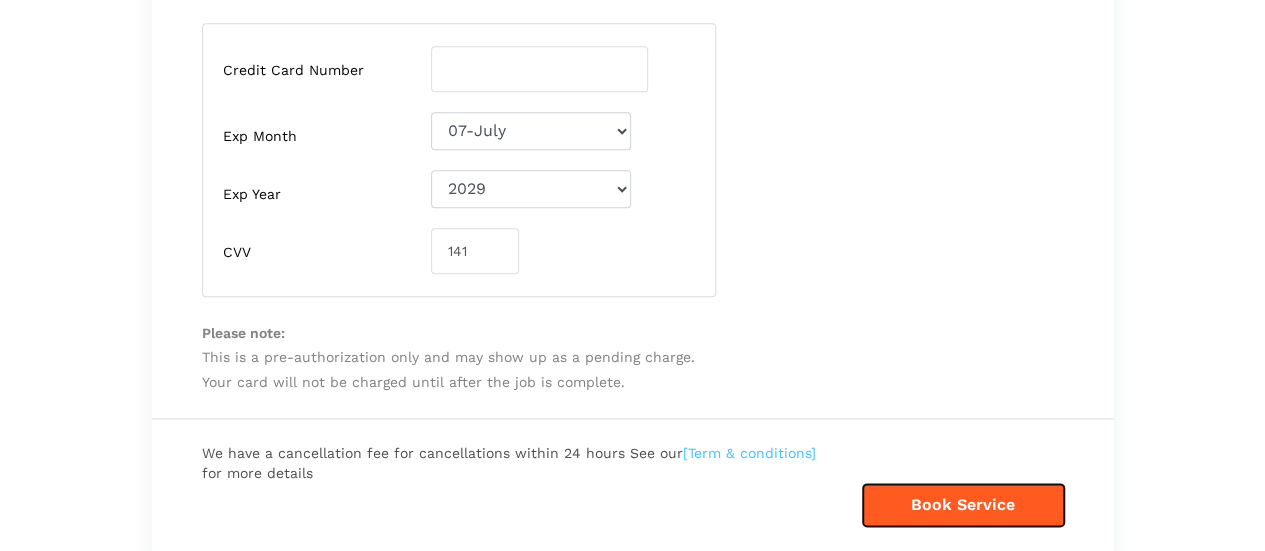 click on "Book Service" at bounding box center (963, 505) 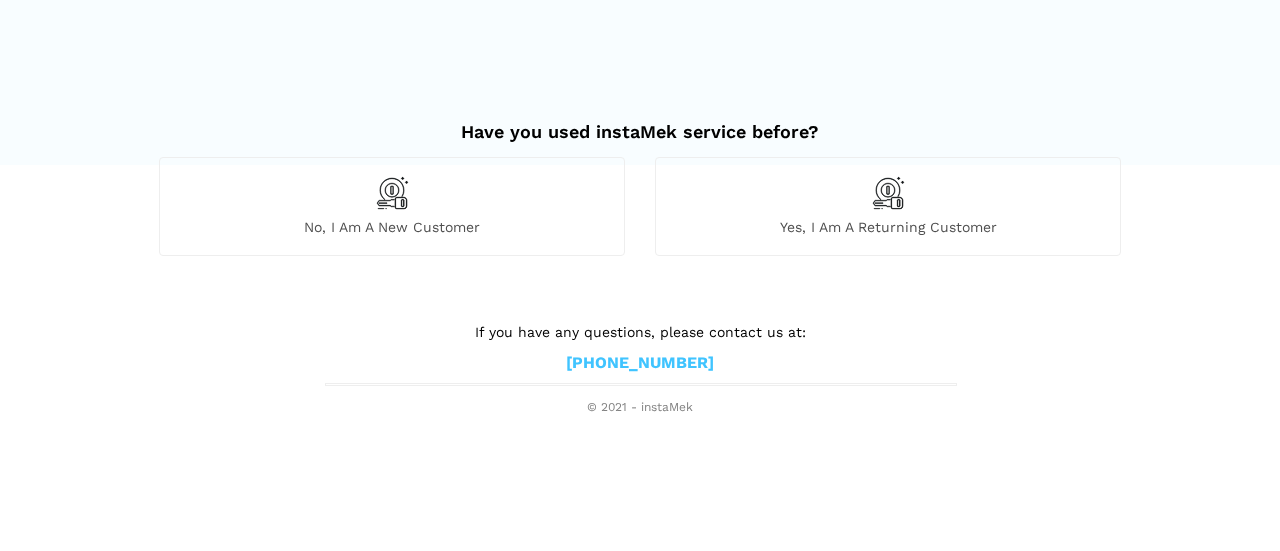 scroll, scrollTop: 0, scrollLeft: 0, axis: both 